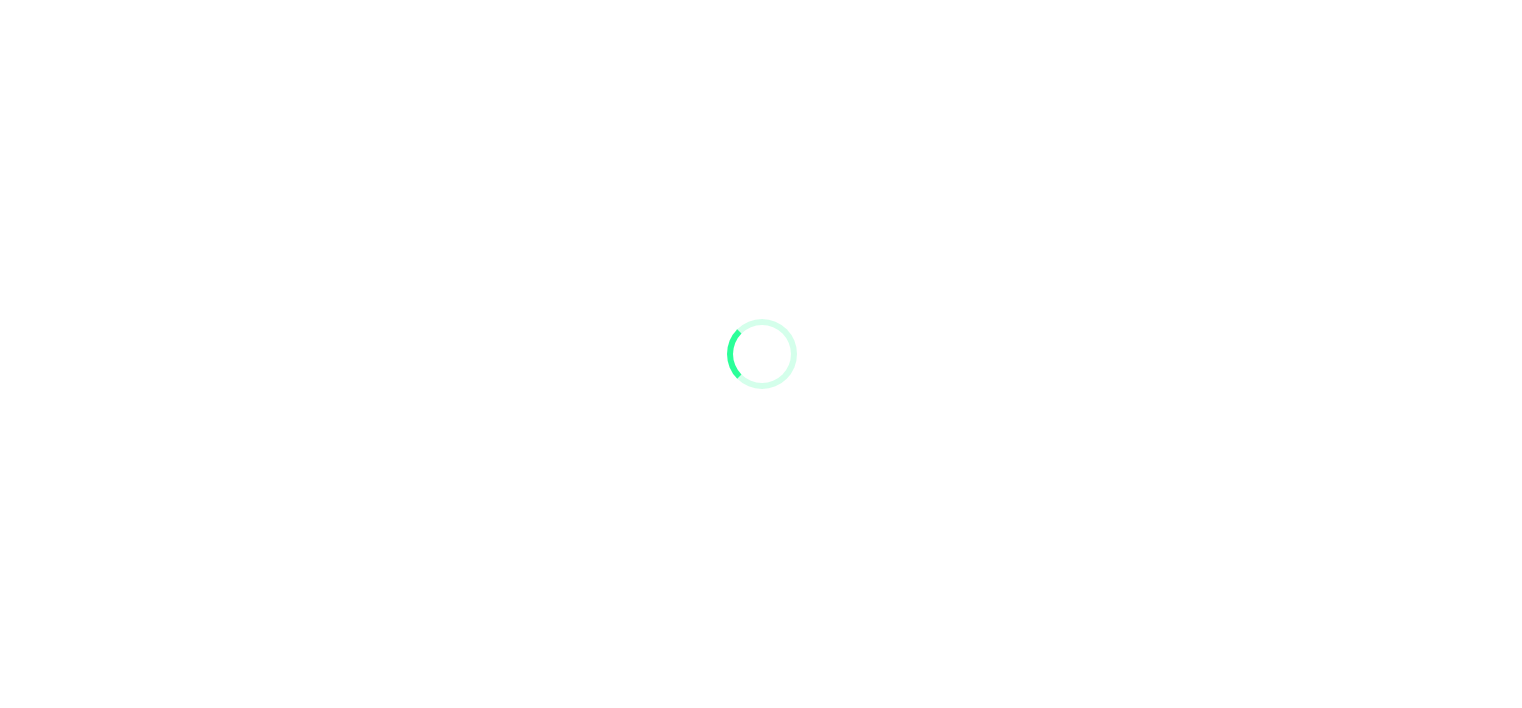 scroll, scrollTop: 0, scrollLeft: 0, axis: both 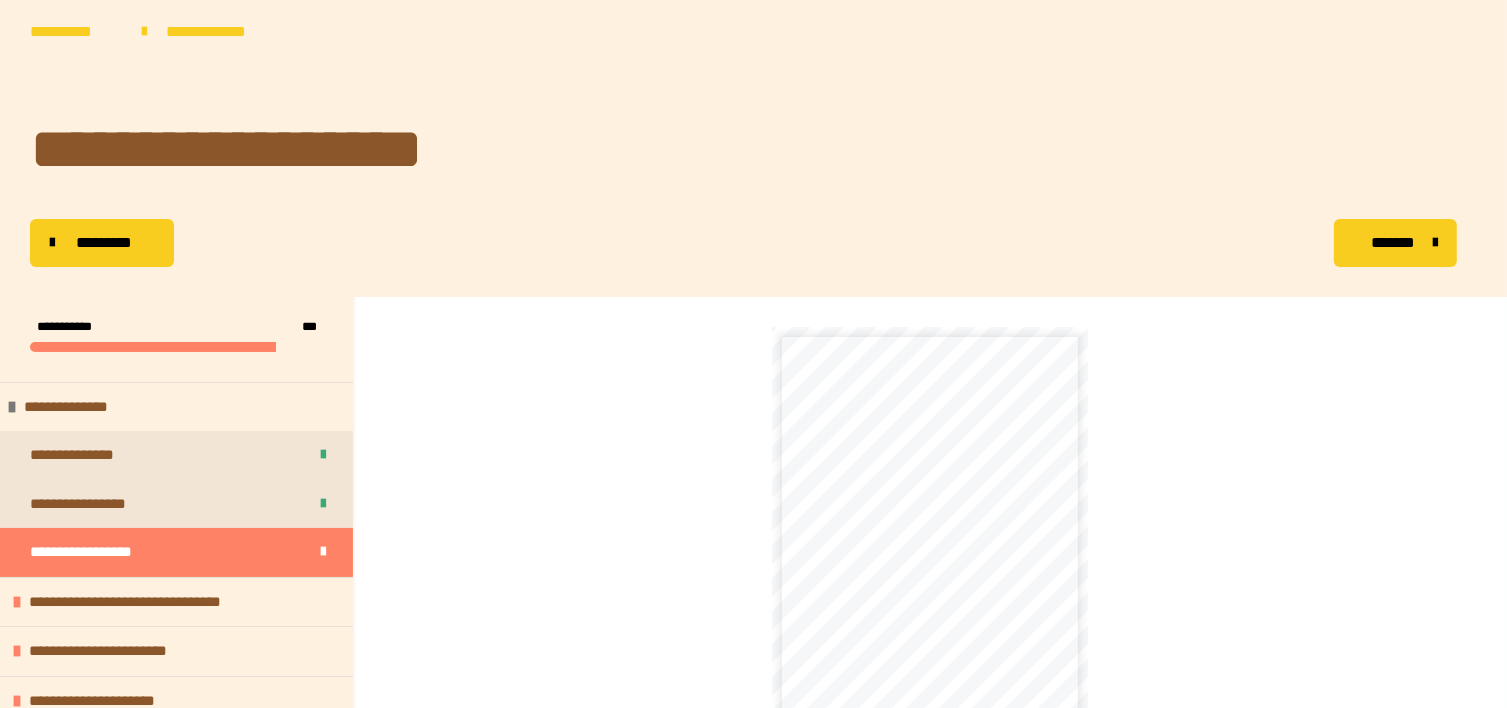 click on "*********" at bounding box center (102, 243) 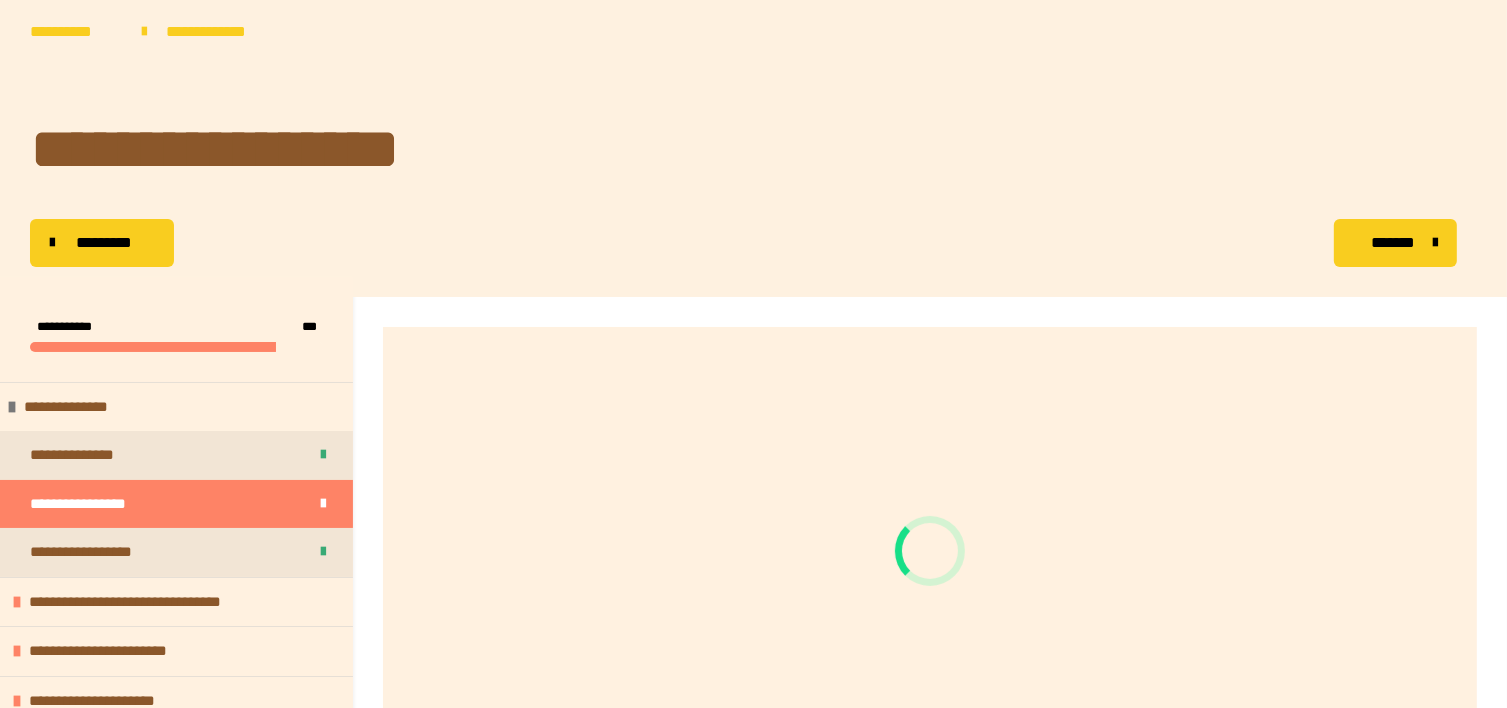 click at bounding box center [52, 243] 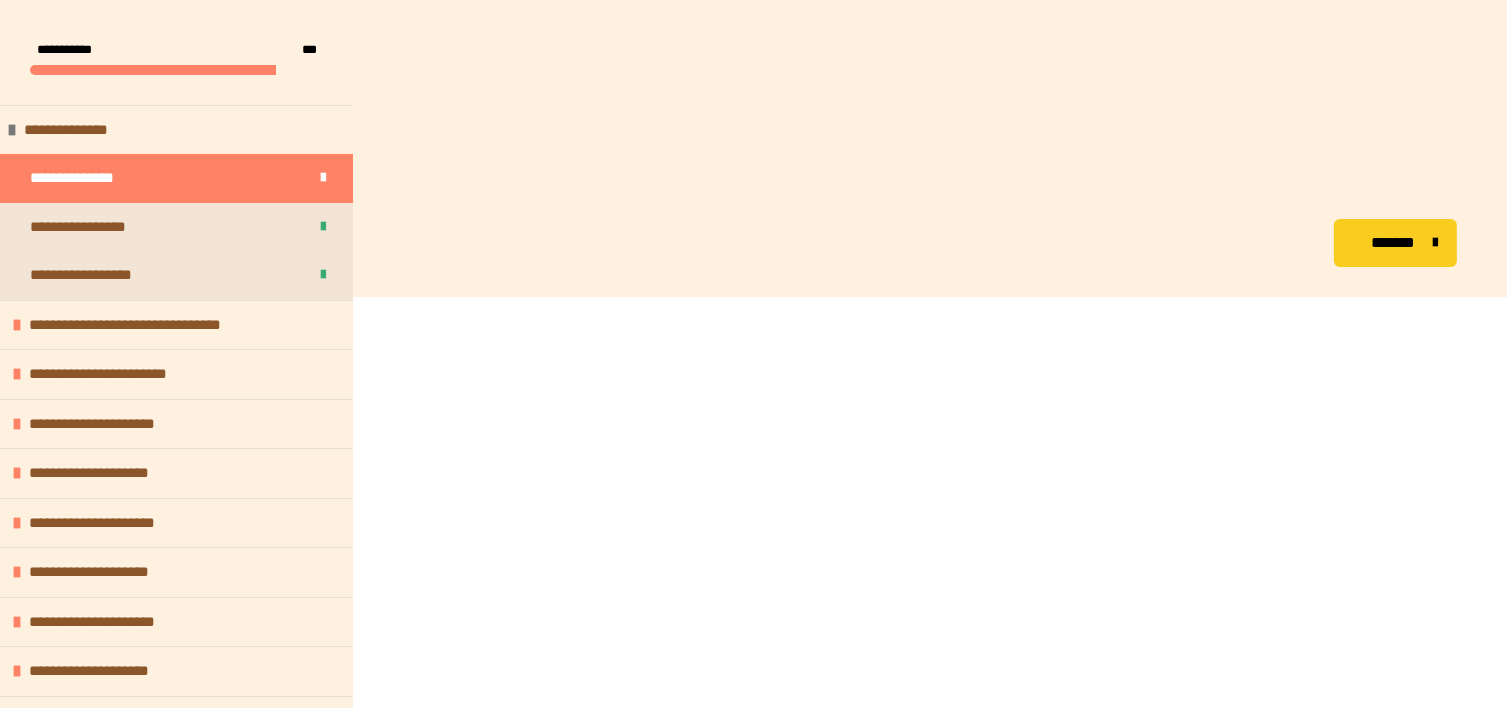 scroll, scrollTop: 376, scrollLeft: 0, axis: vertical 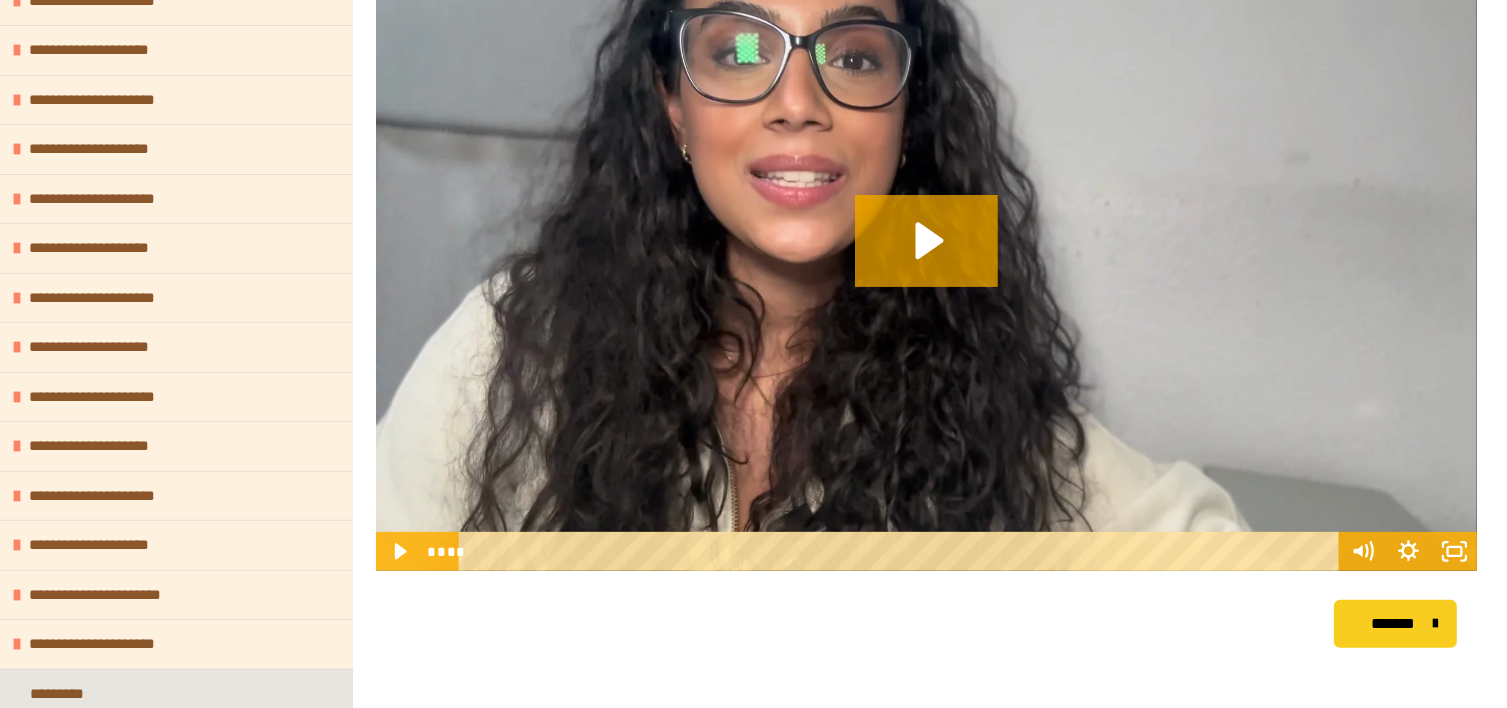 click on "*********" at bounding box center [176, 694] 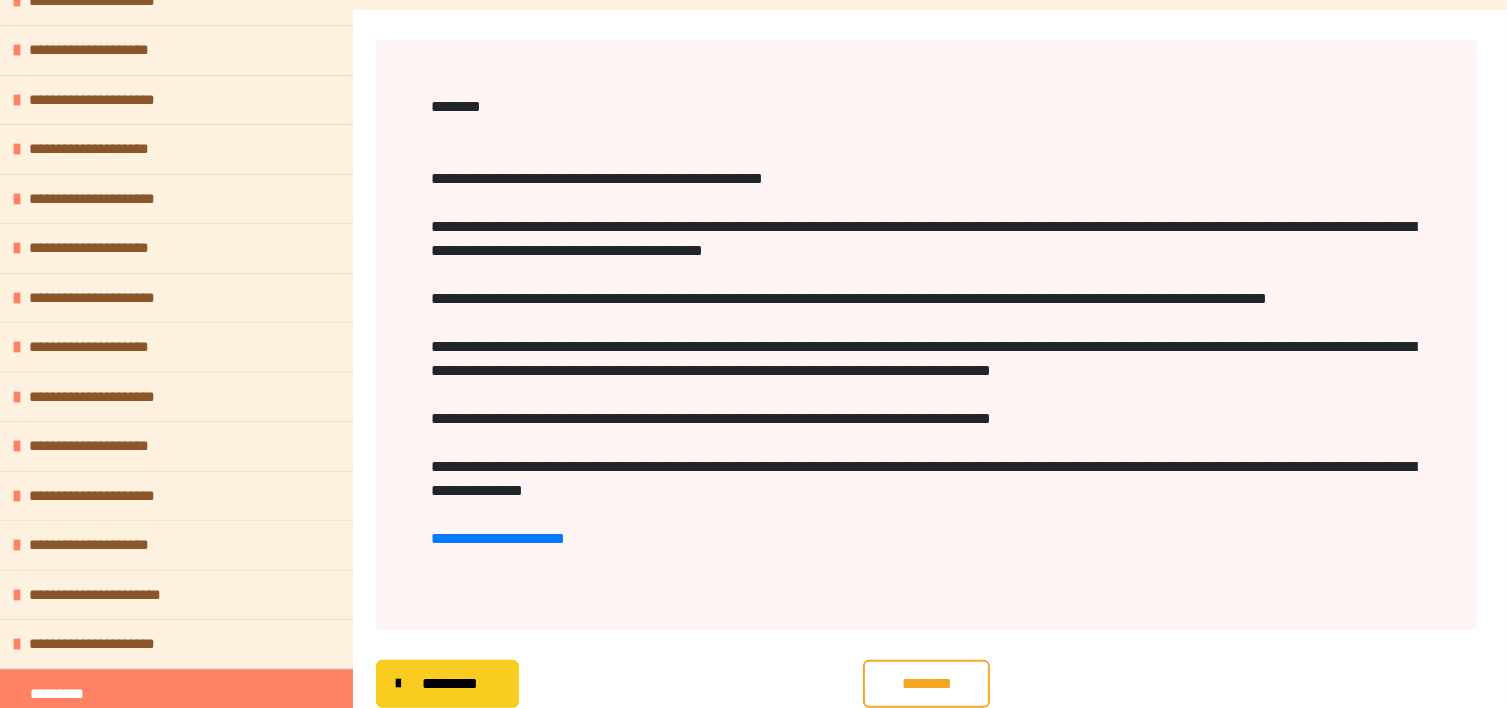 scroll, scrollTop: 356, scrollLeft: 0, axis: vertical 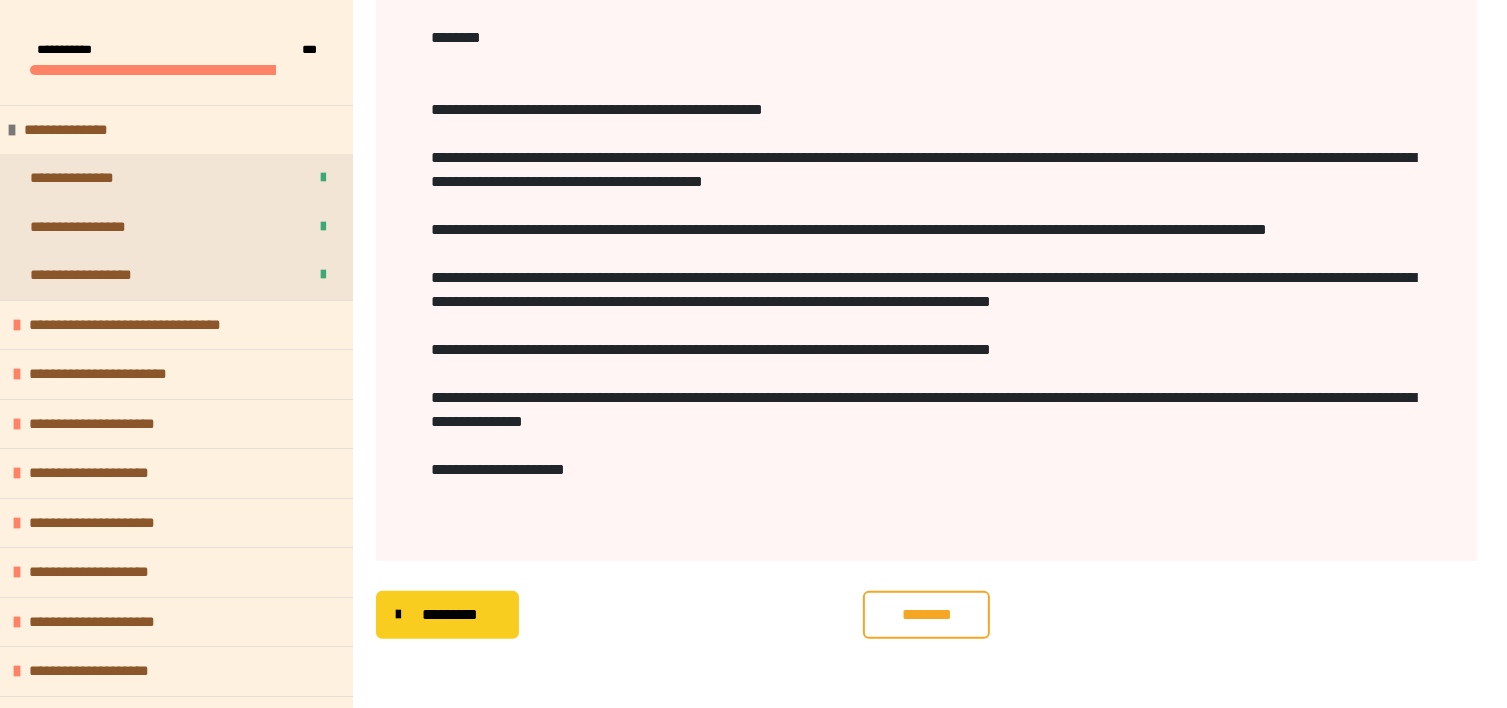 click on "**********" at bounding box center (498, 469) 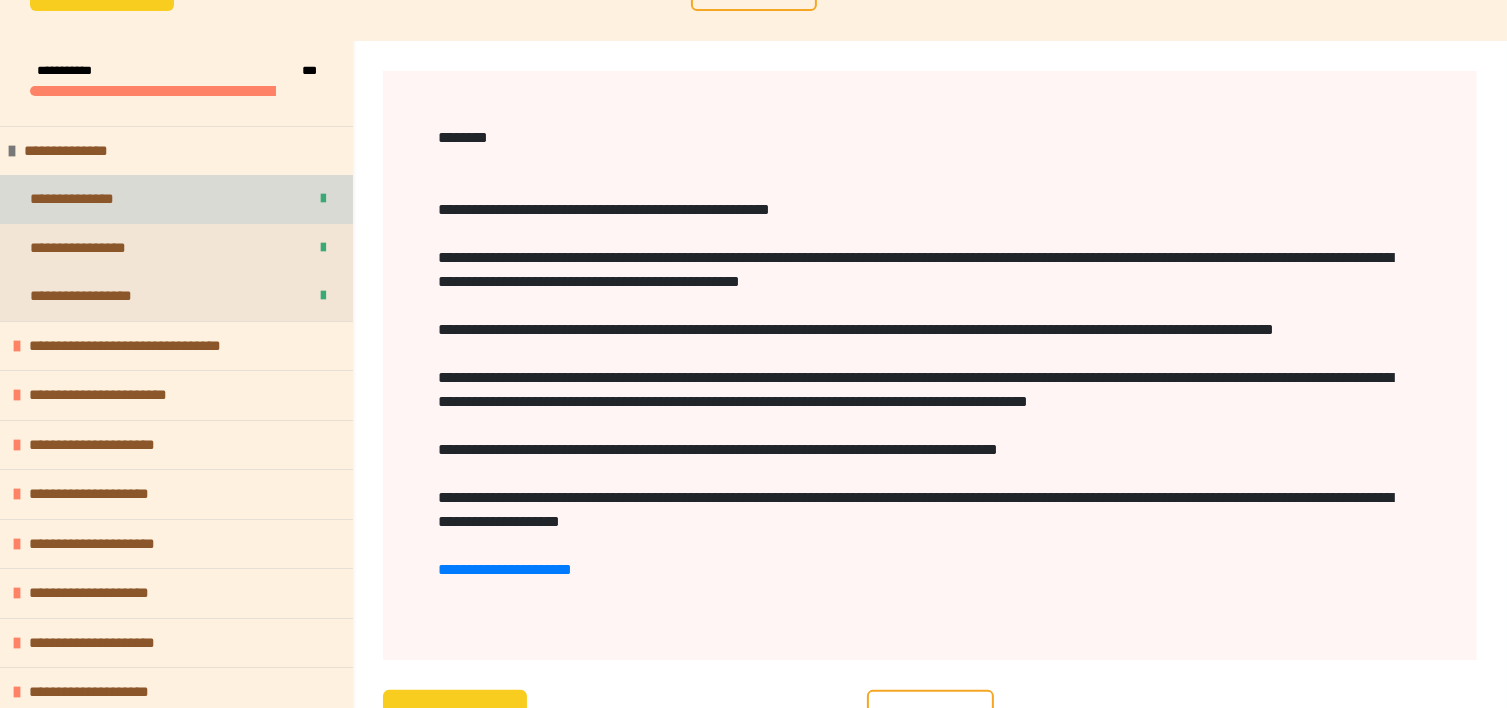 scroll, scrollTop: 356, scrollLeft: 0, axis: vertical 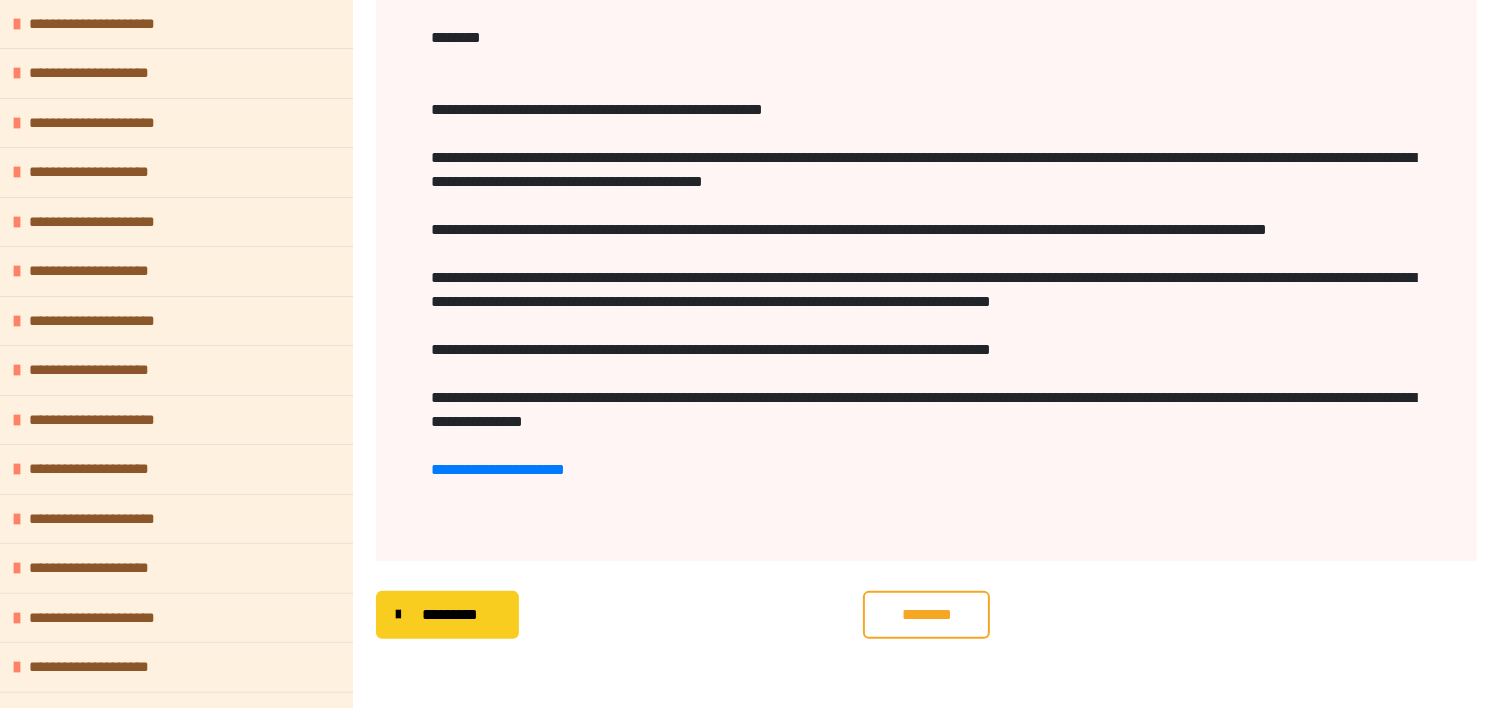 click at bounding box center [398, 615] 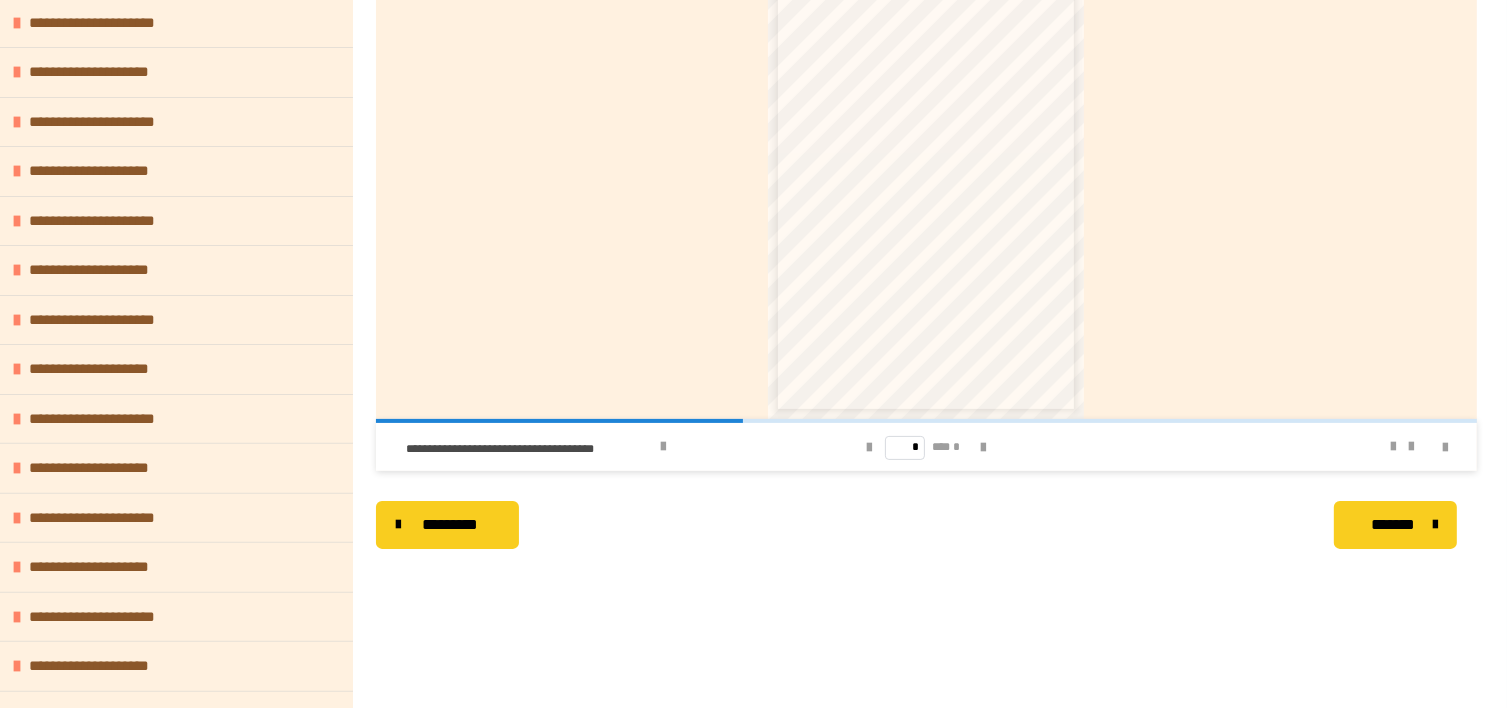 scroll, scrollTop: 865, scrollLeft: 0, axis: vertical 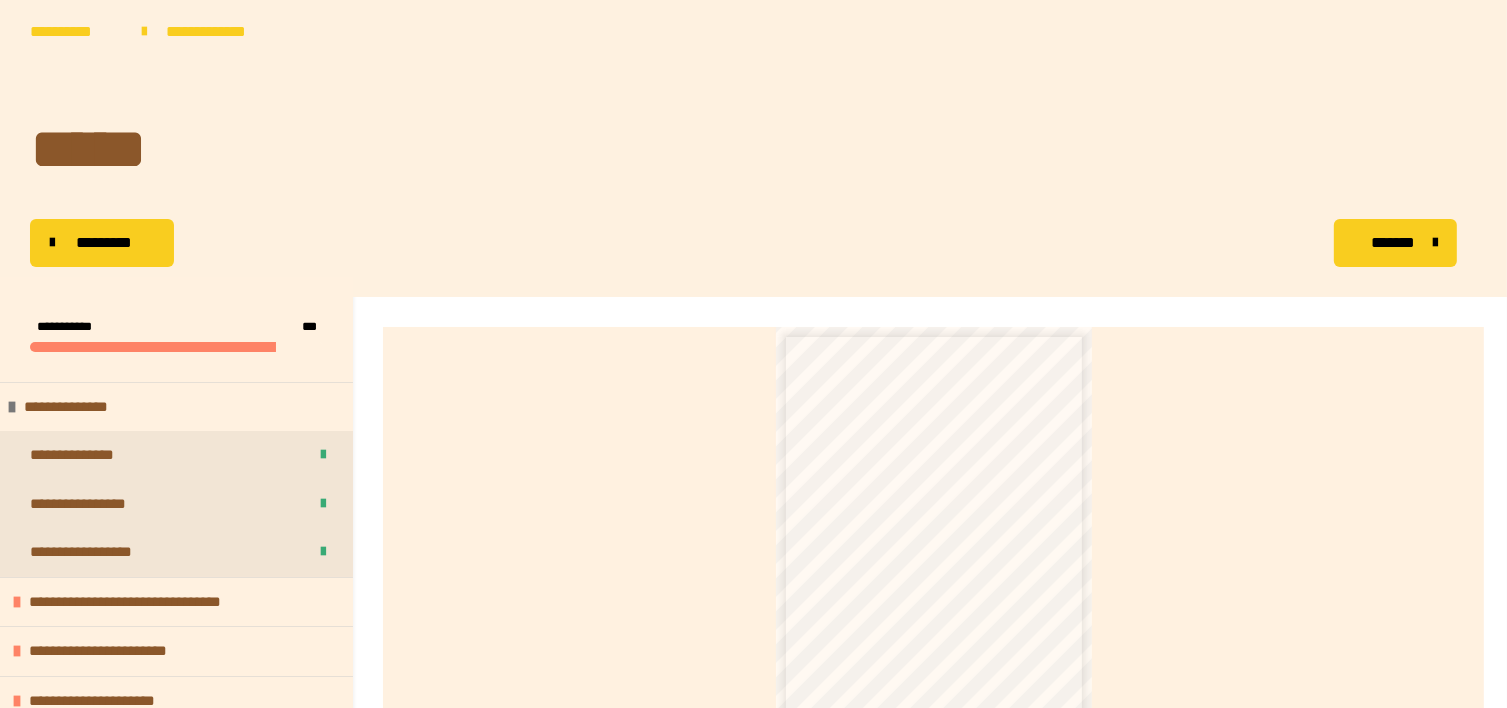 click at bounding box center (153, 347) 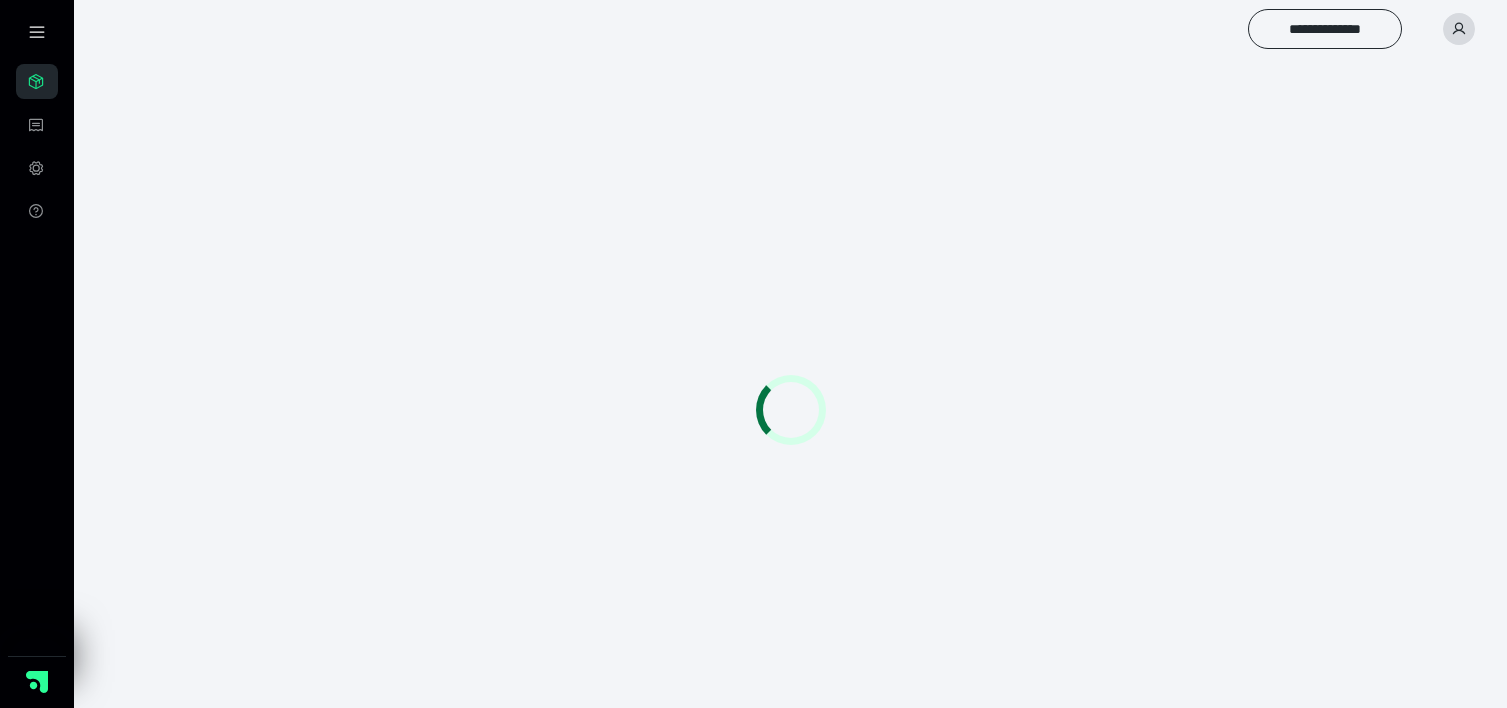 scroll, scrollTop: 0, scrollLeft: 0, axis: both 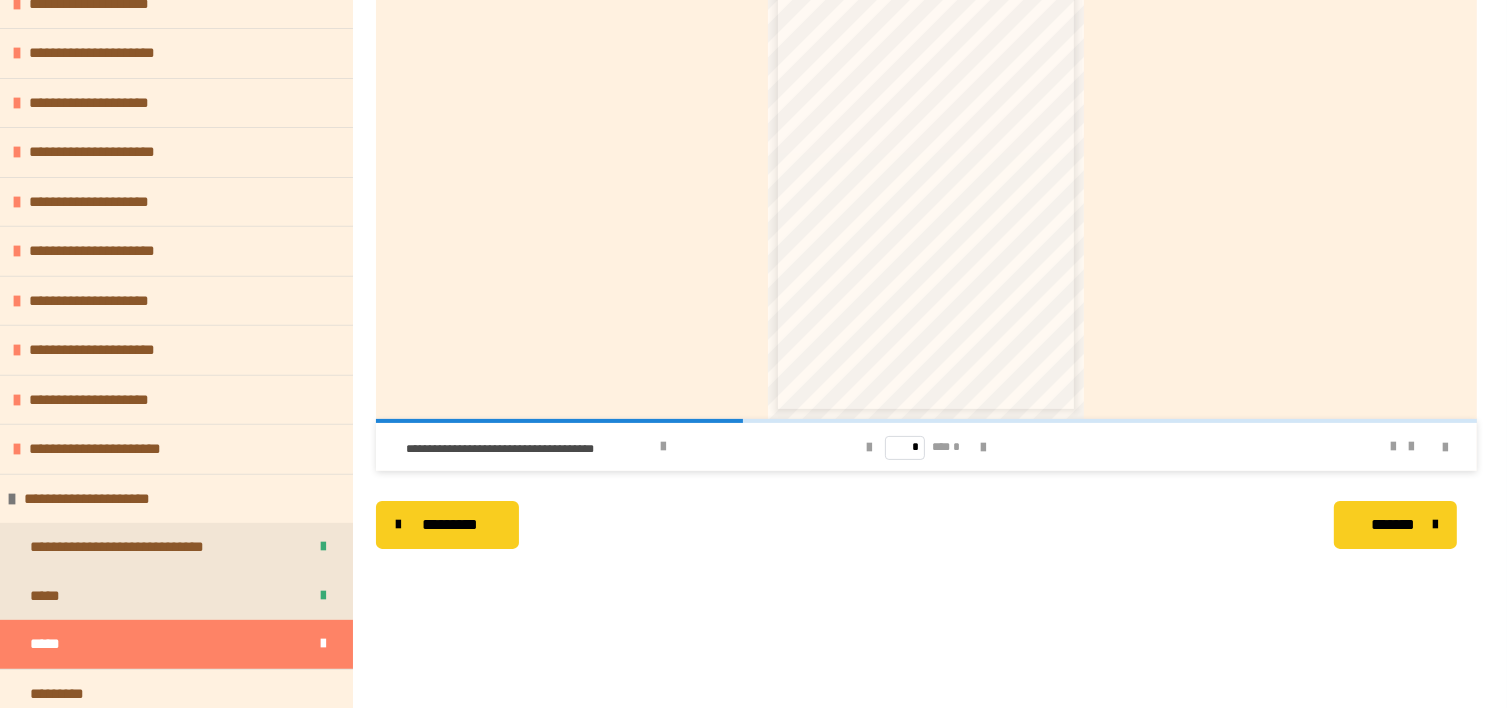 click on "*****" at bounding box center [176, 644] 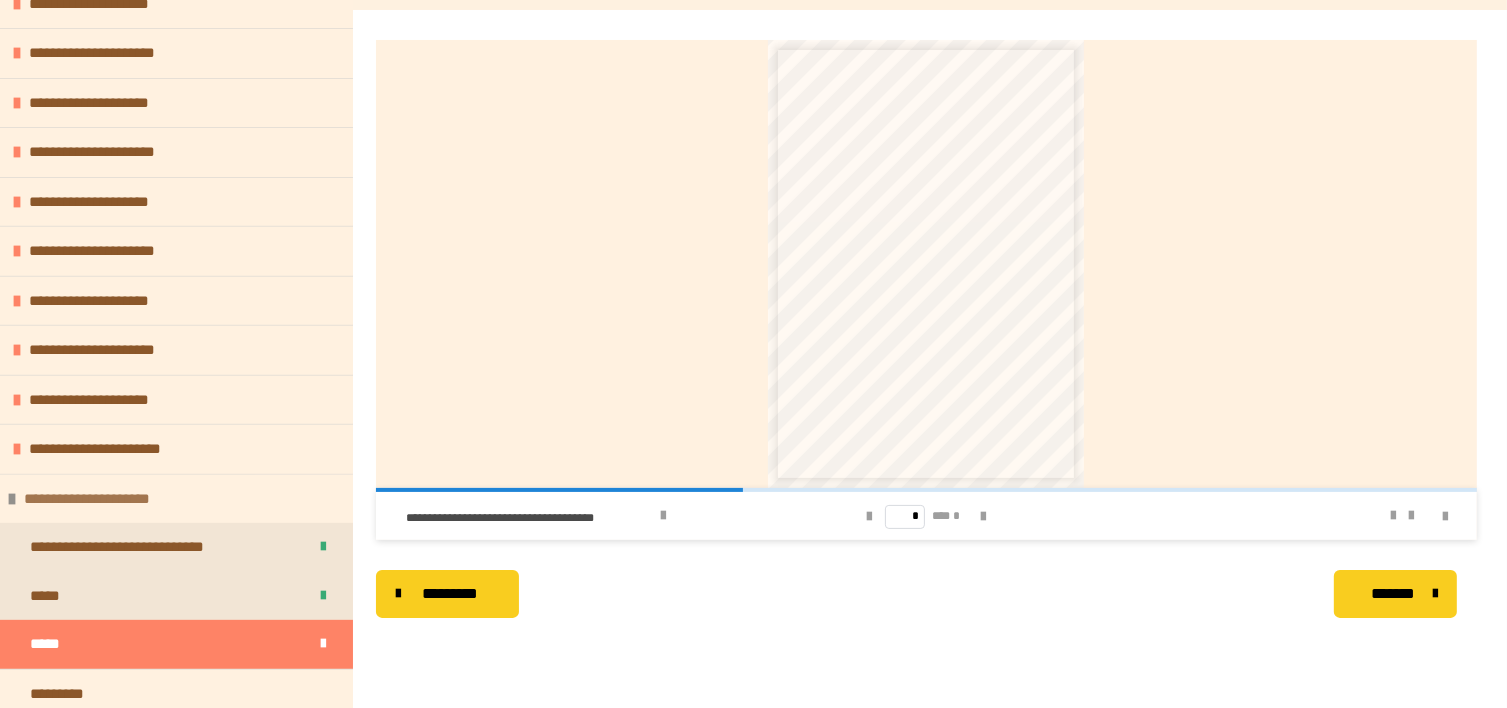 click at bounding box center [12, 499] 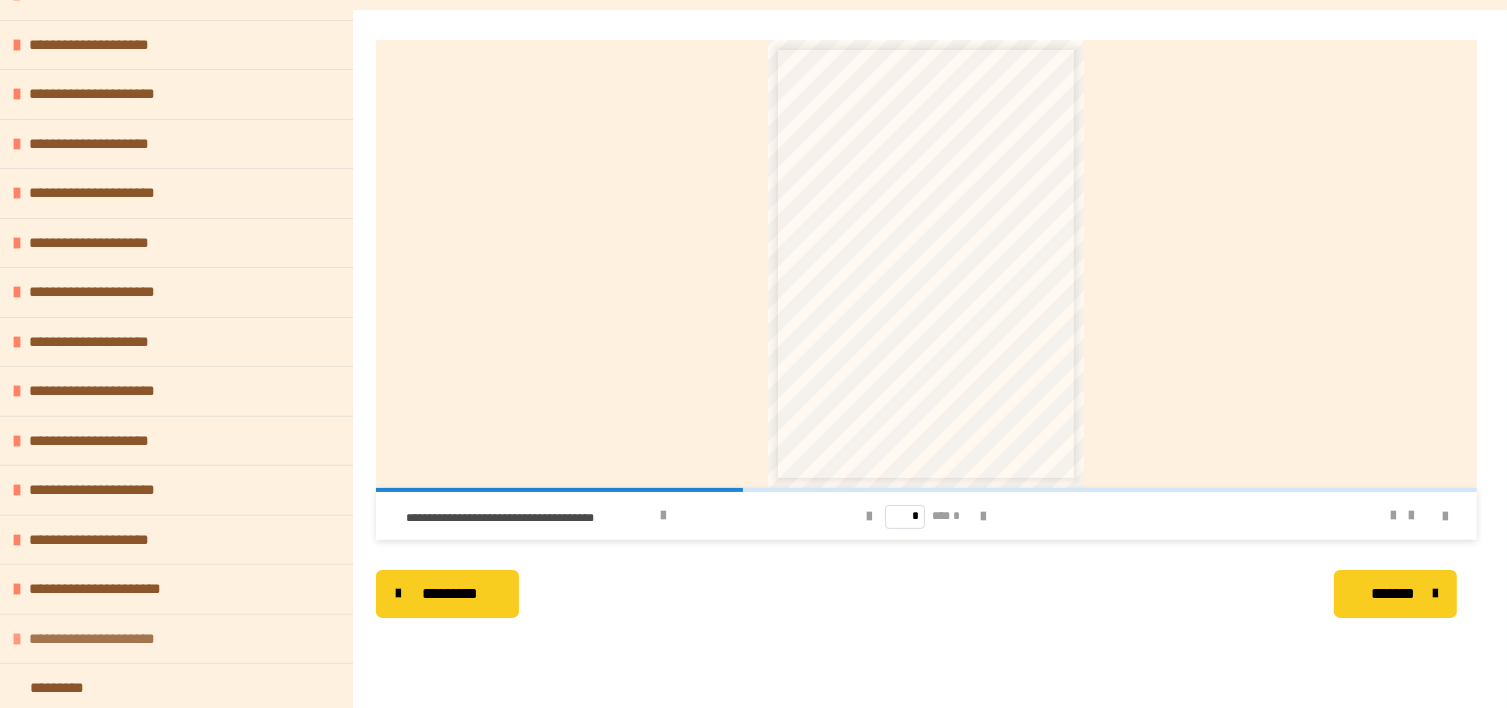 scroll, scrollTop: 575, scrollLeft: 0, axis: vertical 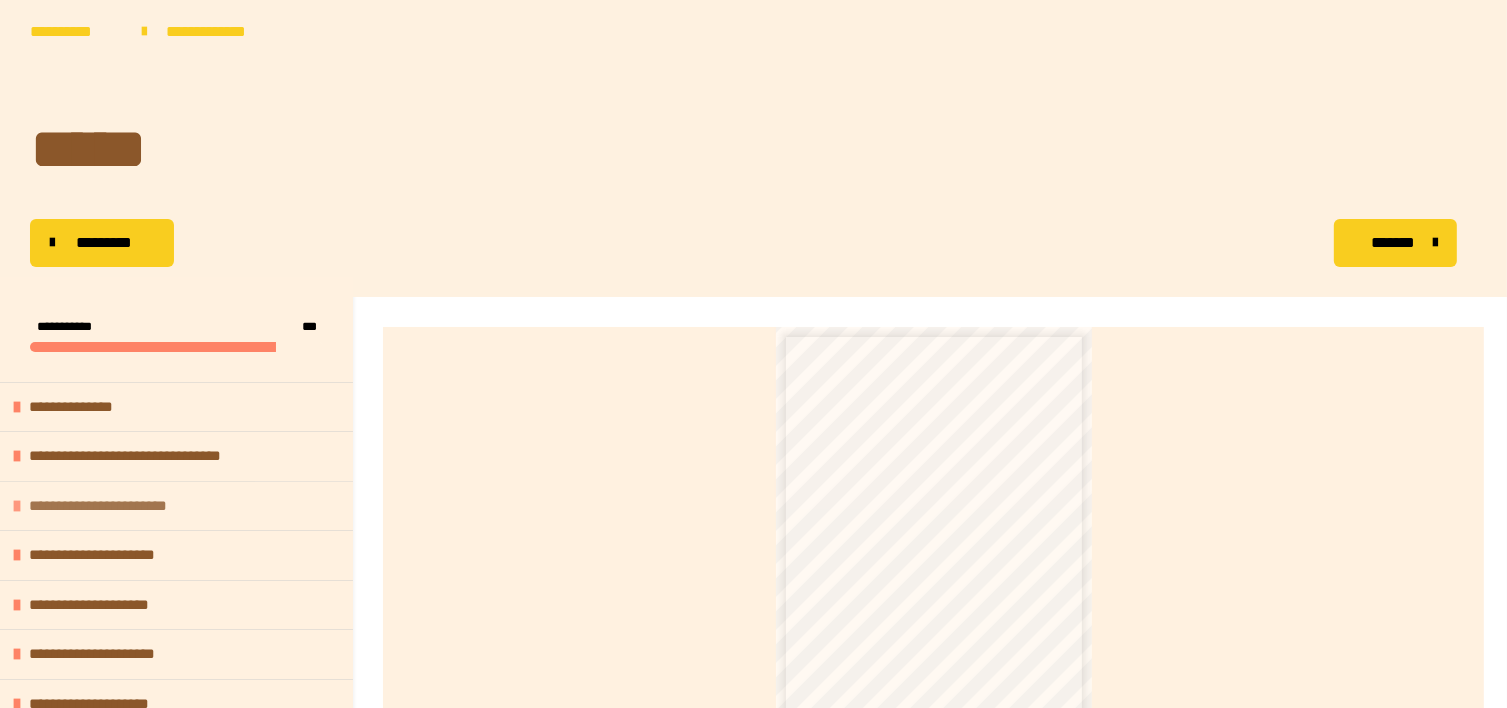 click on "**********" at bounding box center (116, 506) 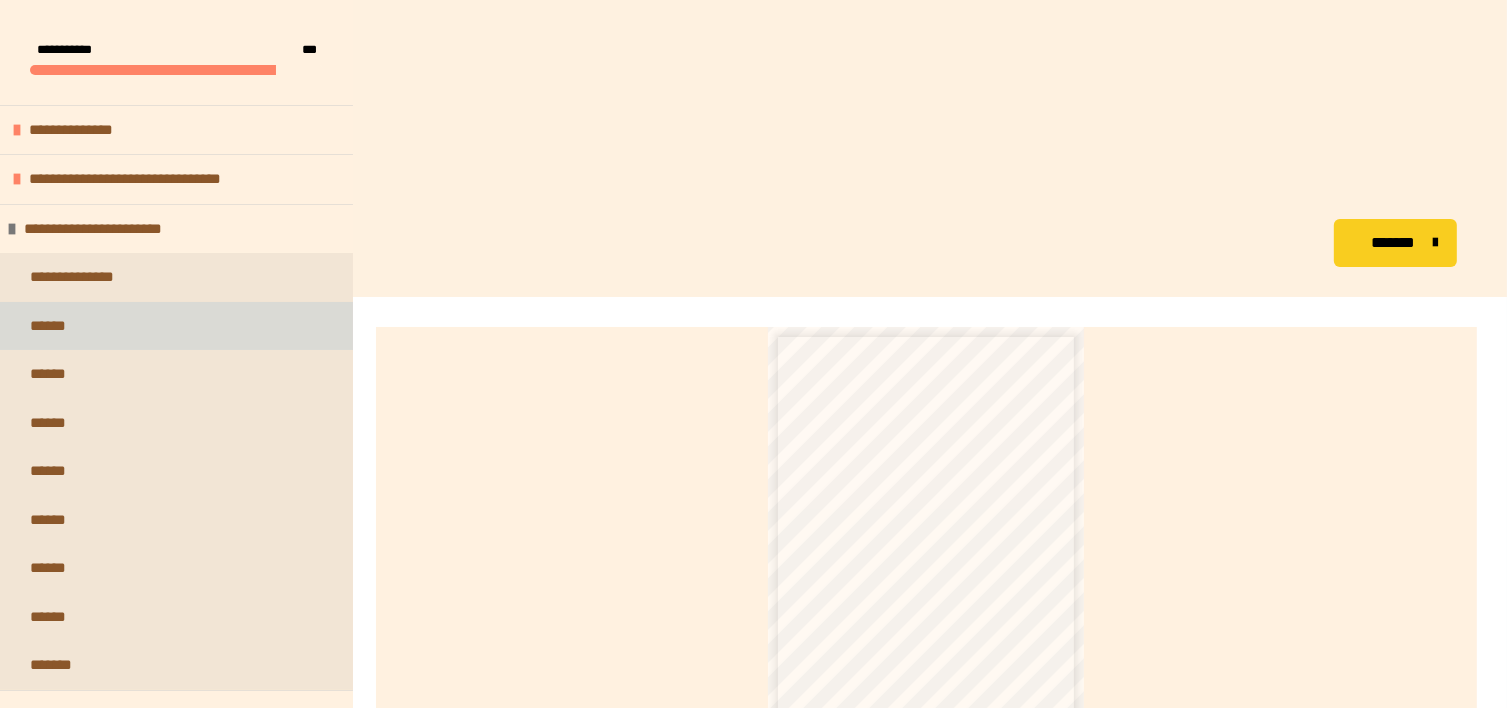 scroll, scrollTop: 356, scrollLeft: 0, axis: vertical 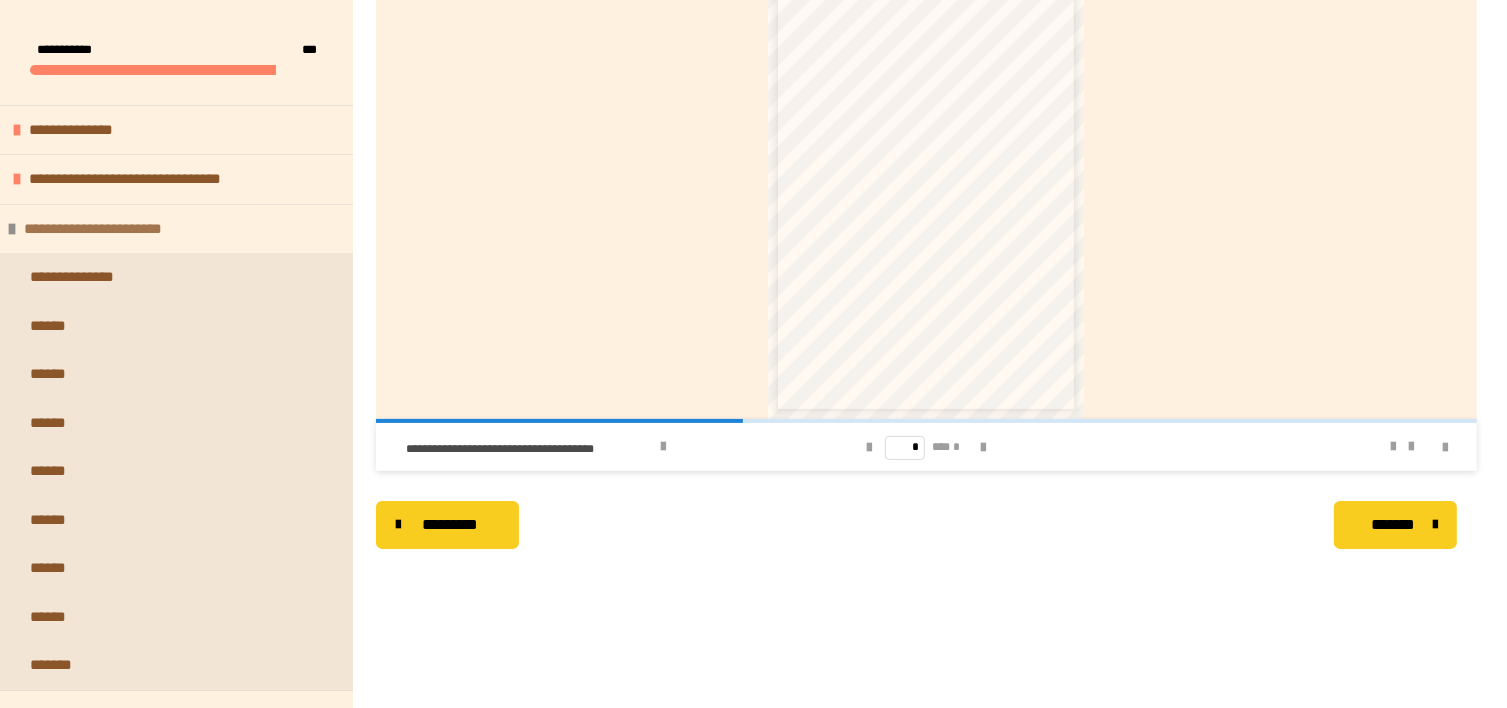 click on "**********" at bounding box center (111, 229) 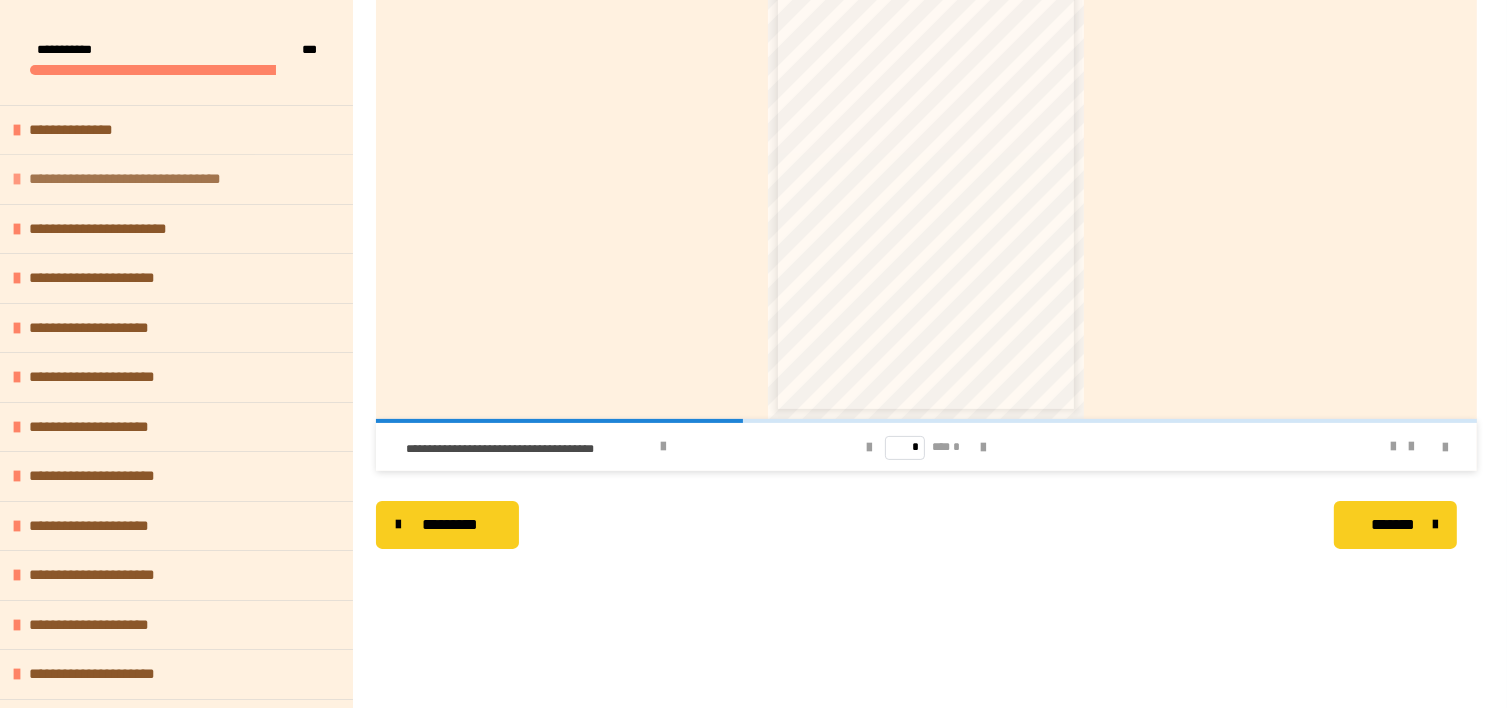 click at bounding box center (17, 179) 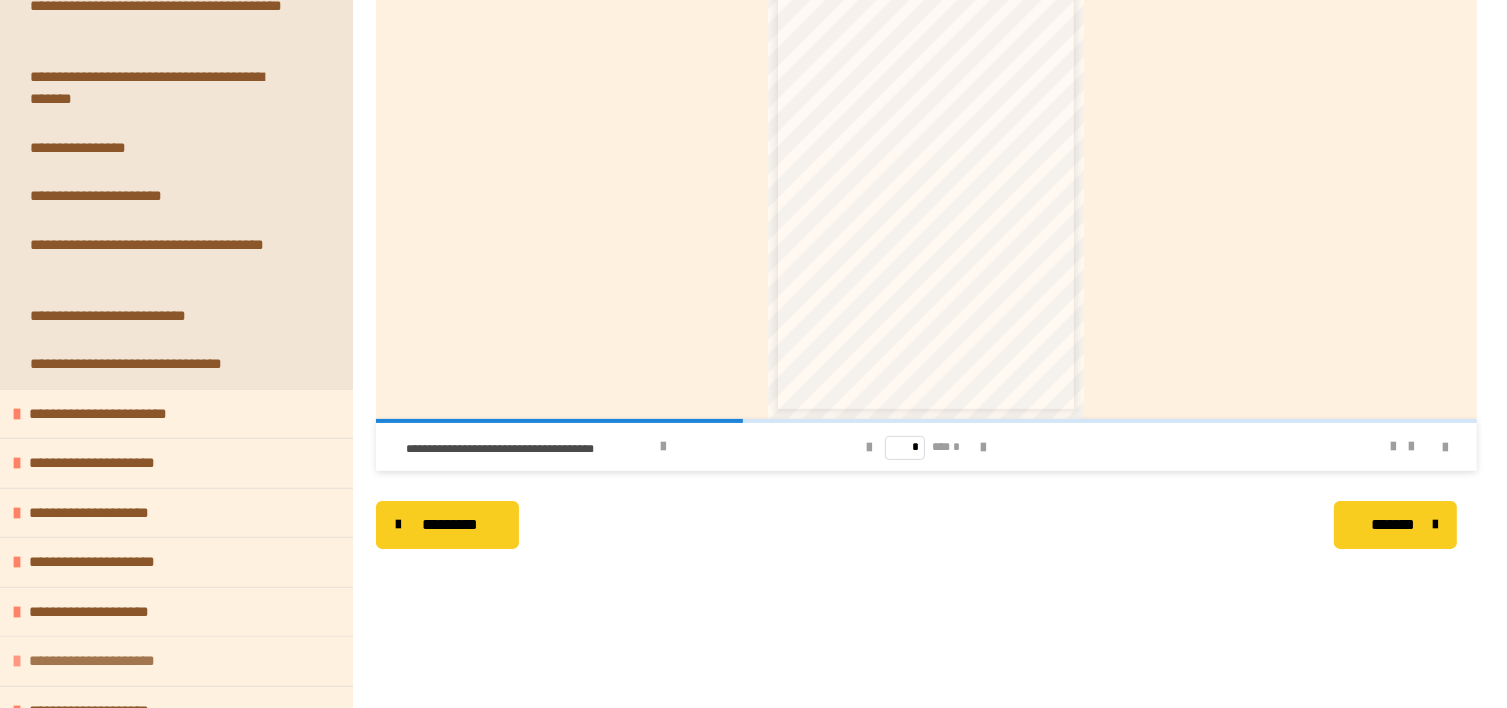 scroll, scrollTop: 800, scrollLeft: 0, axis: vertical 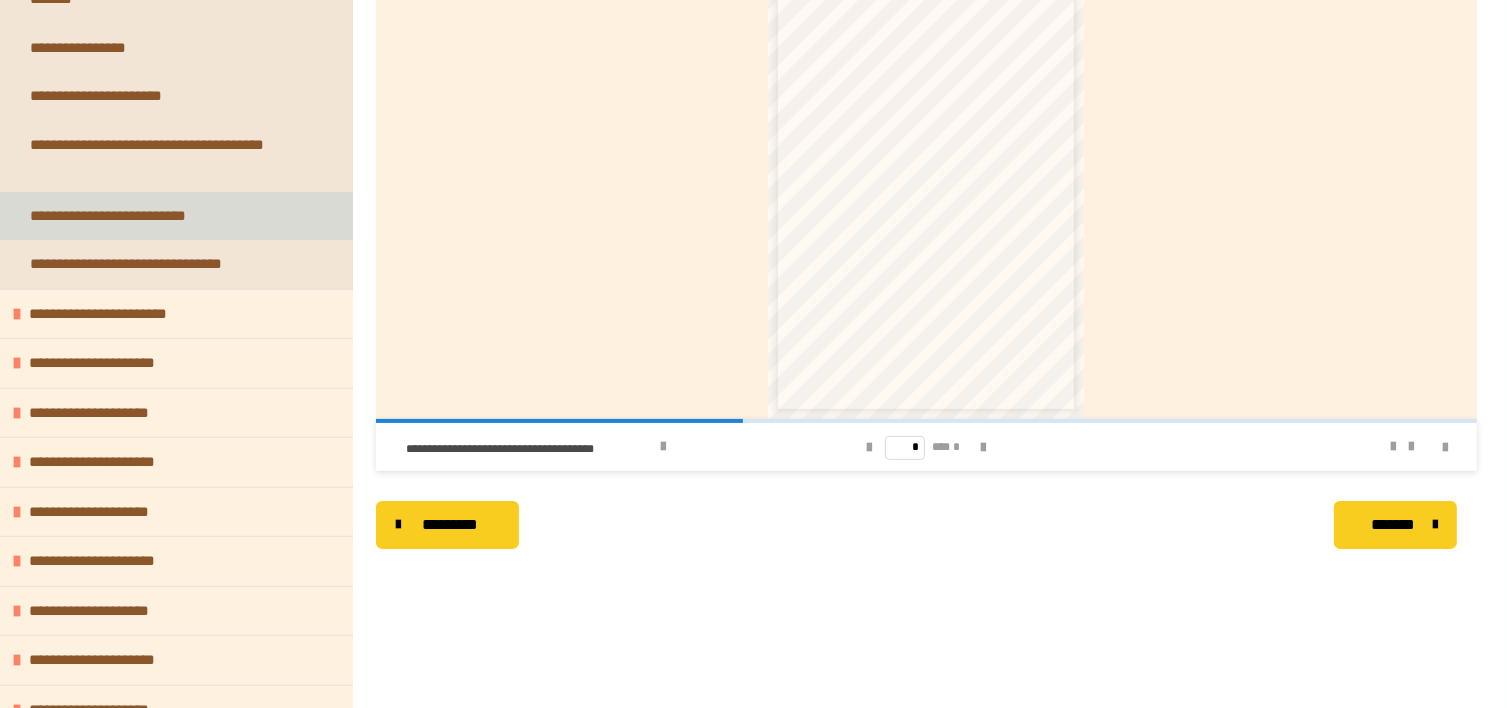 click on "**********" at bounding box center [130, 216] 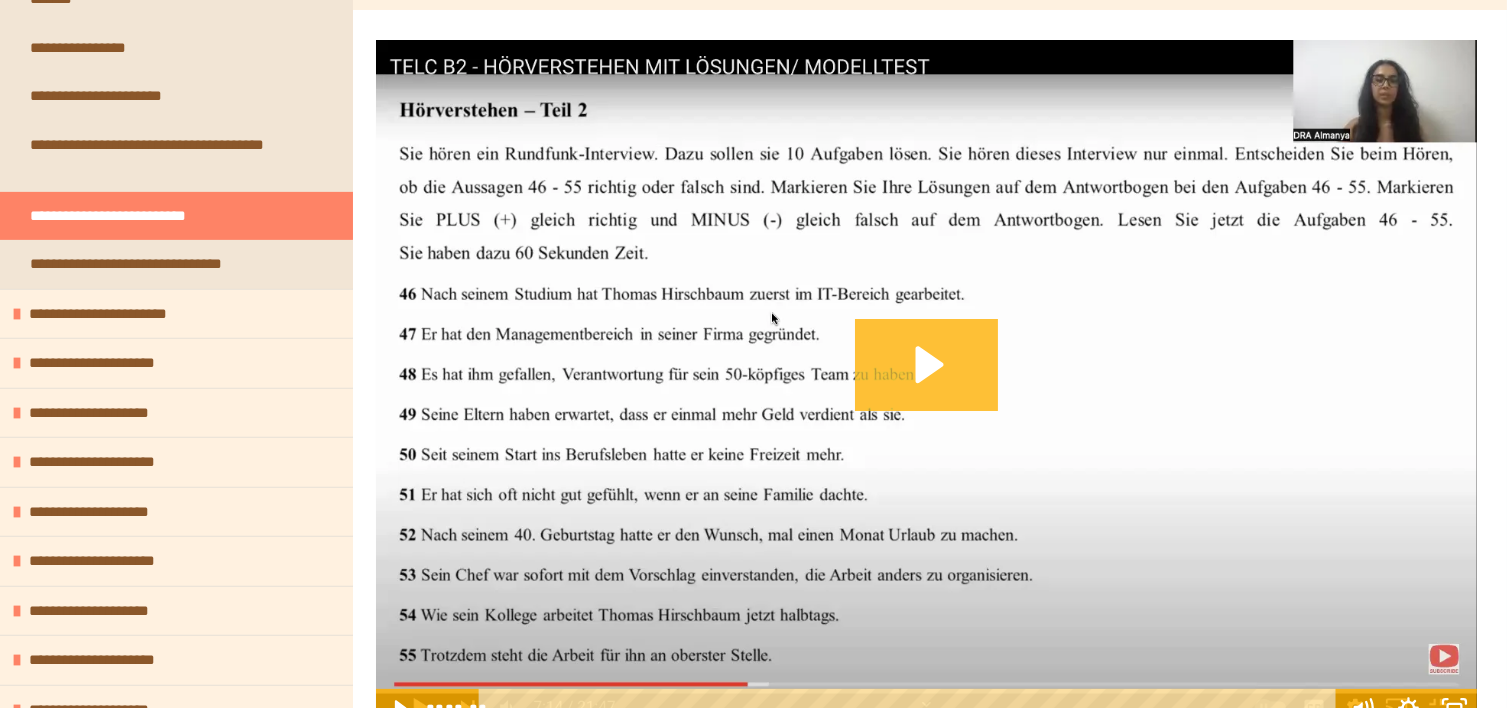 click 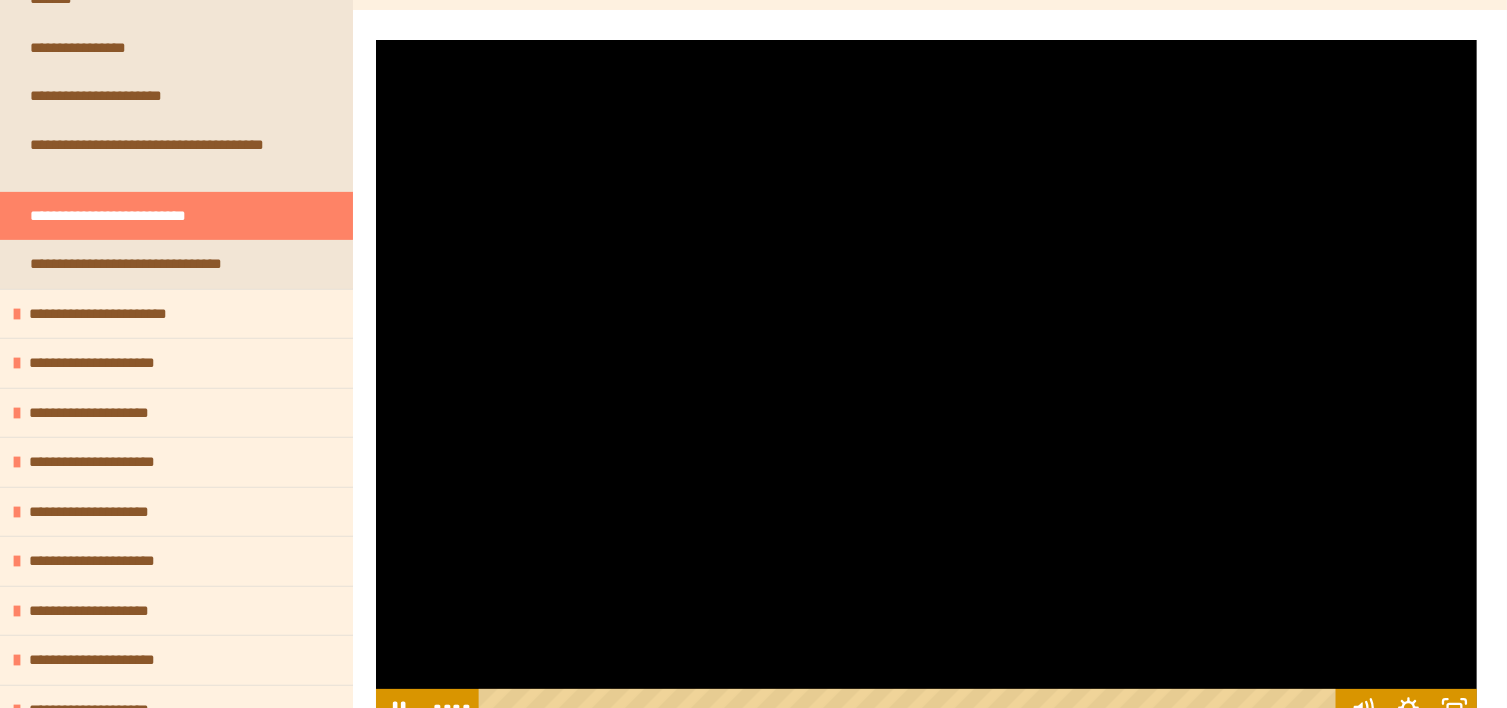 click at bounding box center (926, 384) 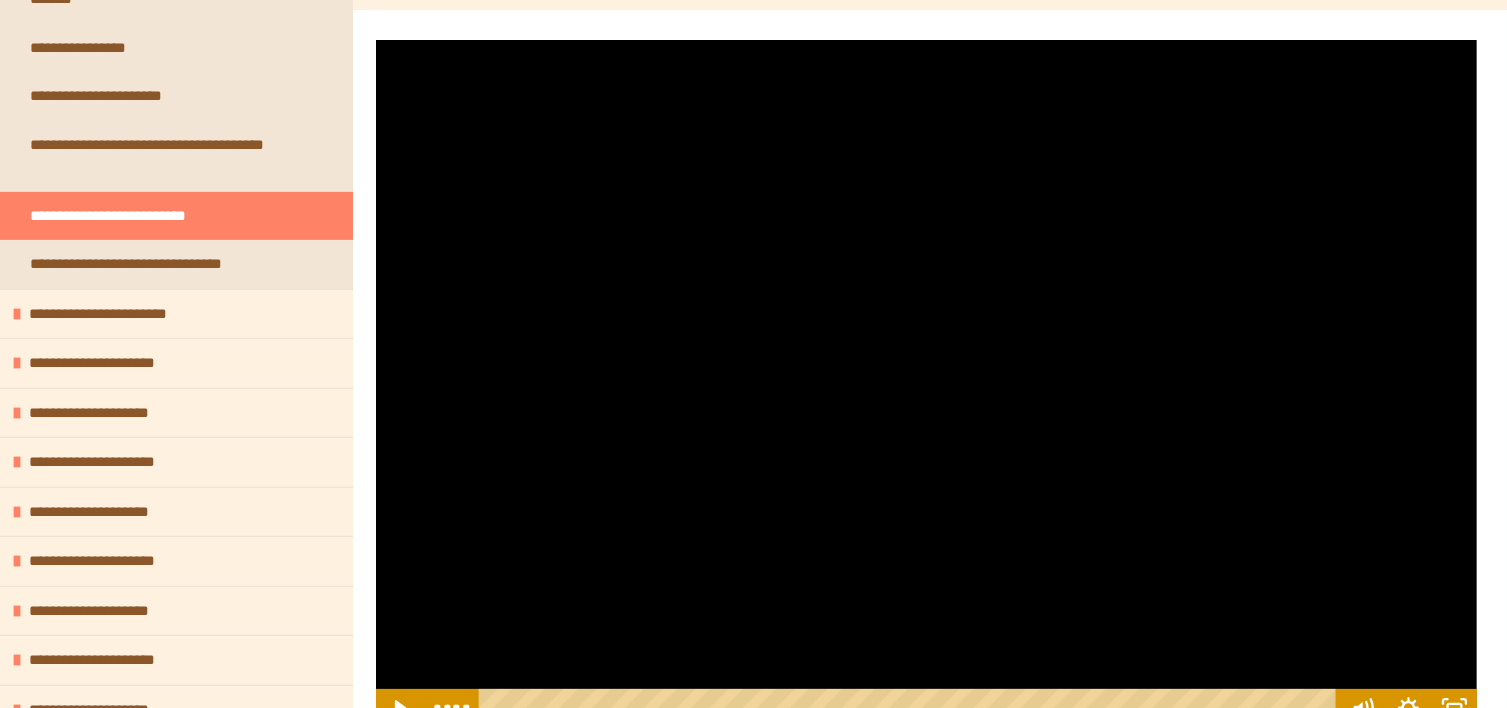 click at bounding box center [926, 384] 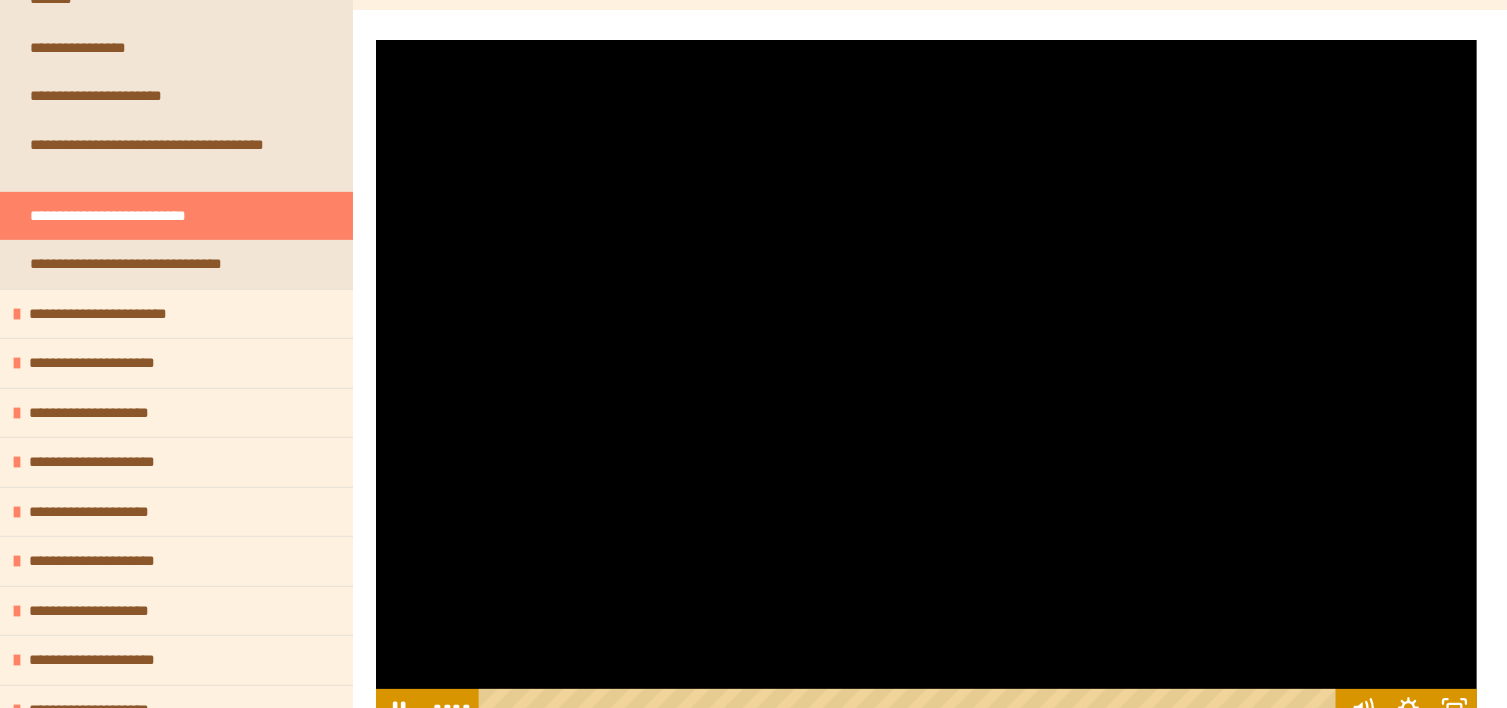 scroll, scrollTop: 445, scrollLeft: 0, axis: vertical 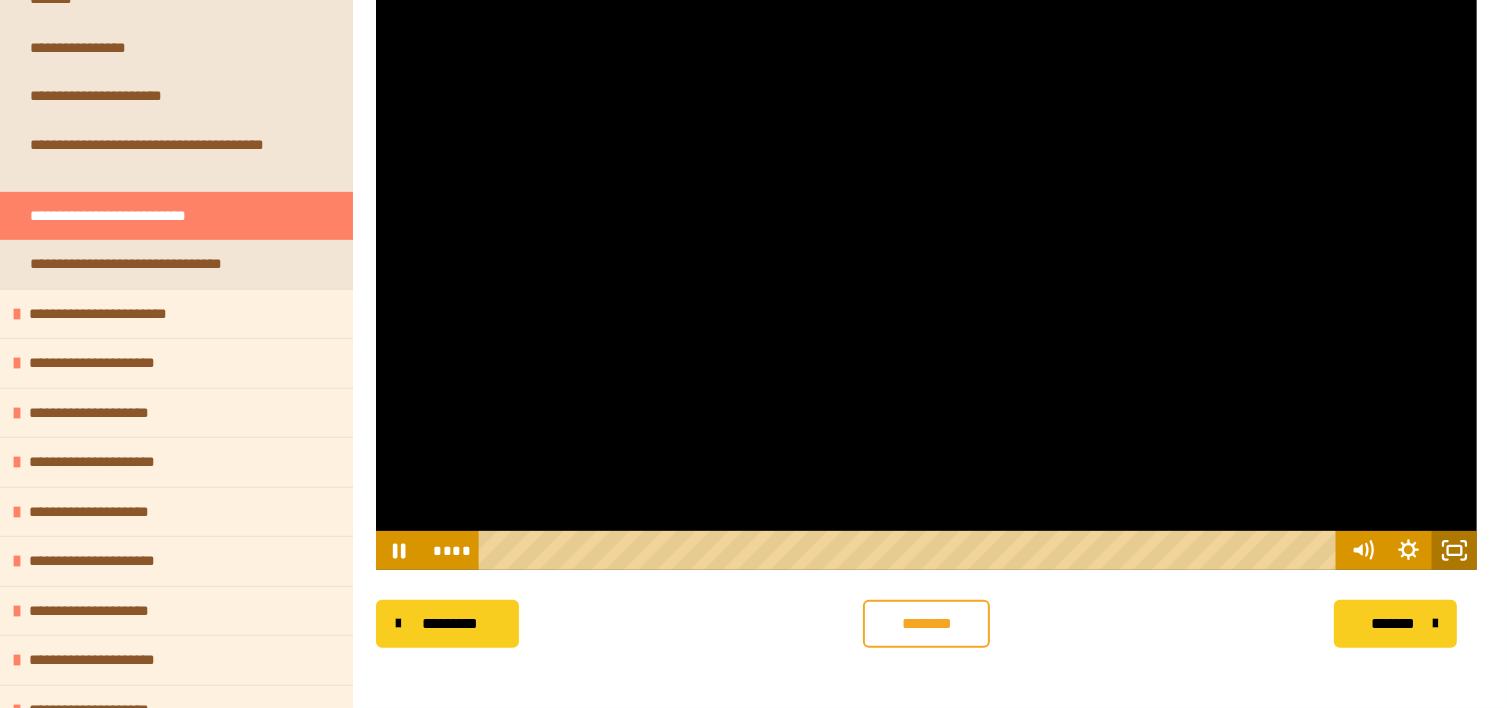 drag, startPoint x: 1466, startPoint y: 540, endPoint x: 1473, endPoint y: 661, distance: 121.20231 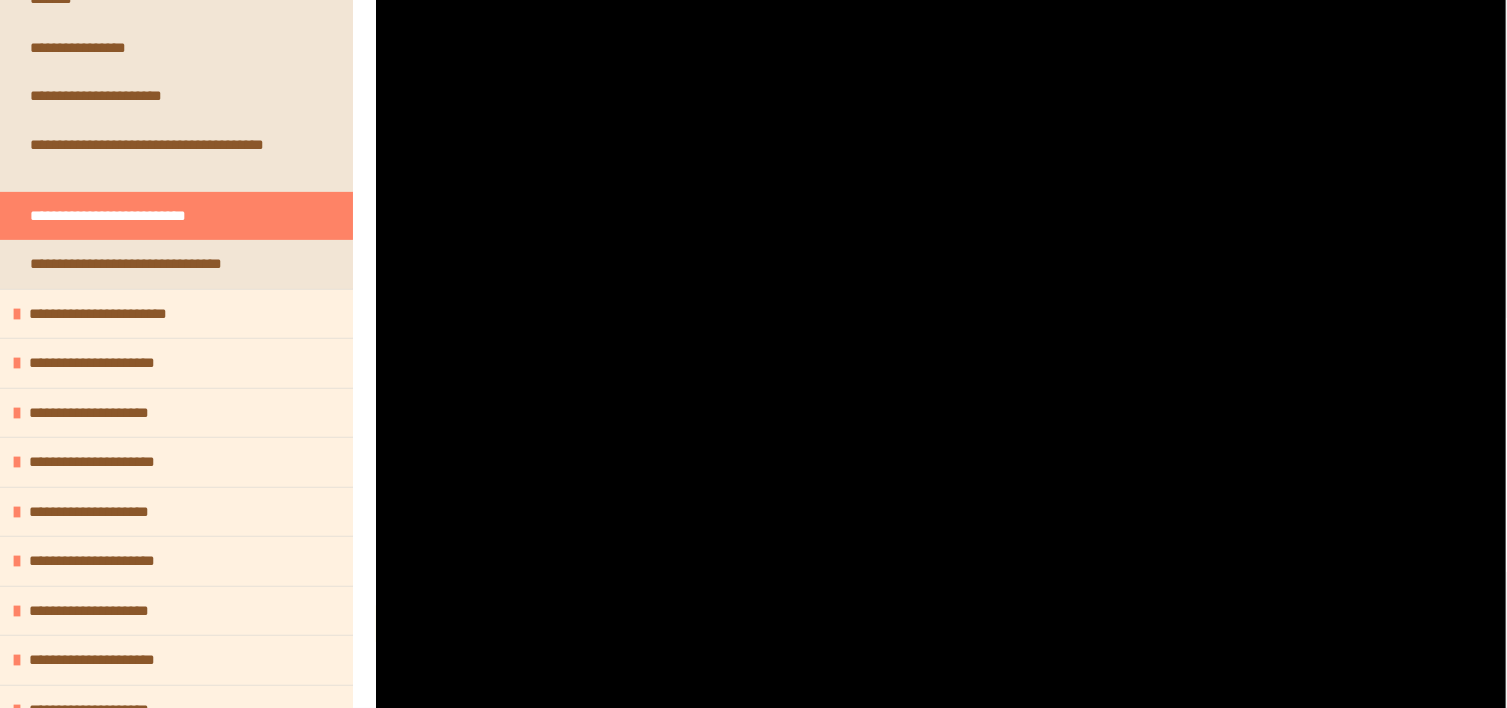 scroll, scrollTop: 356, scrollLeft: 0, axis: vertical 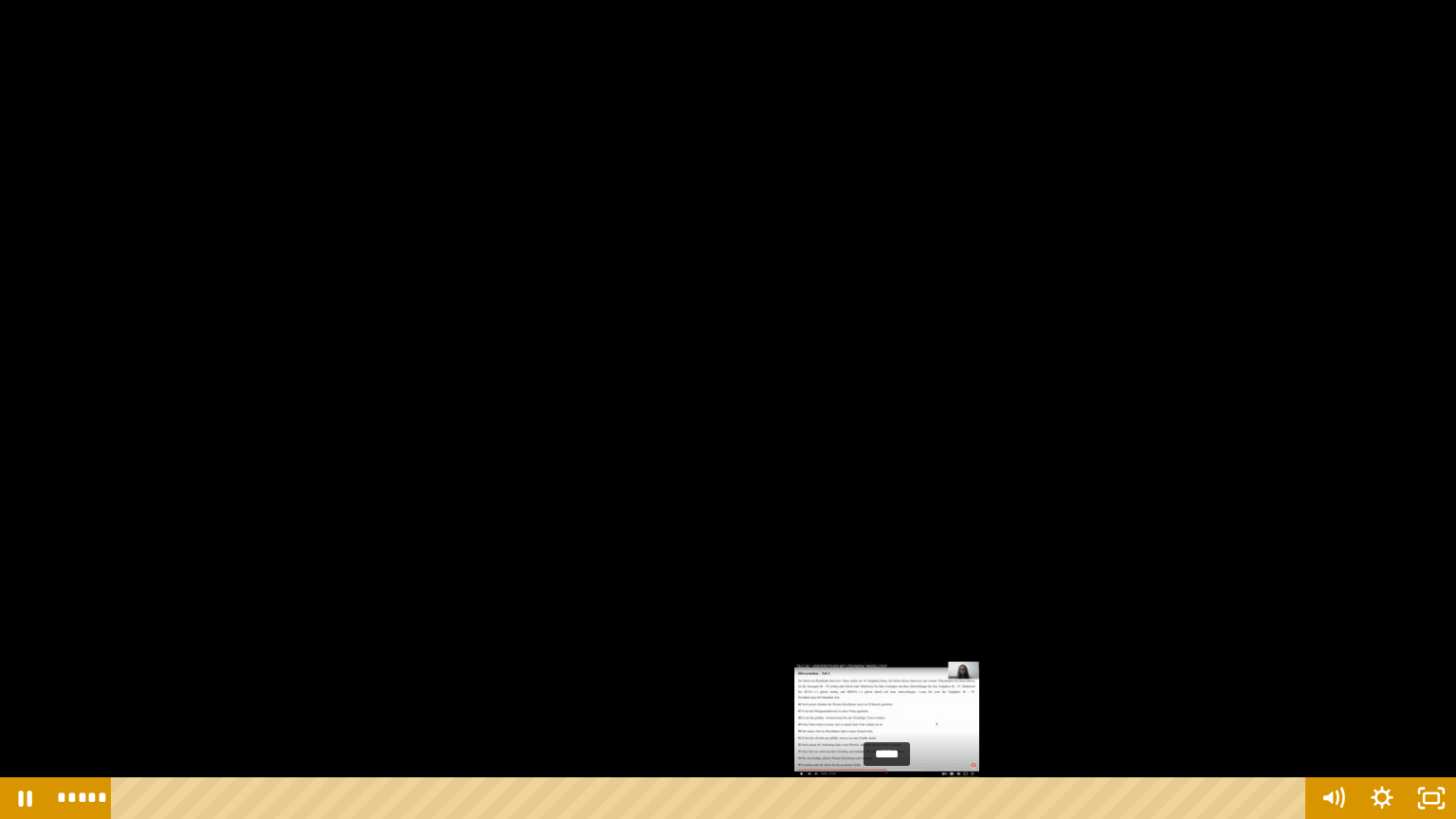 click on "*****" at bounding box center (712, 798) 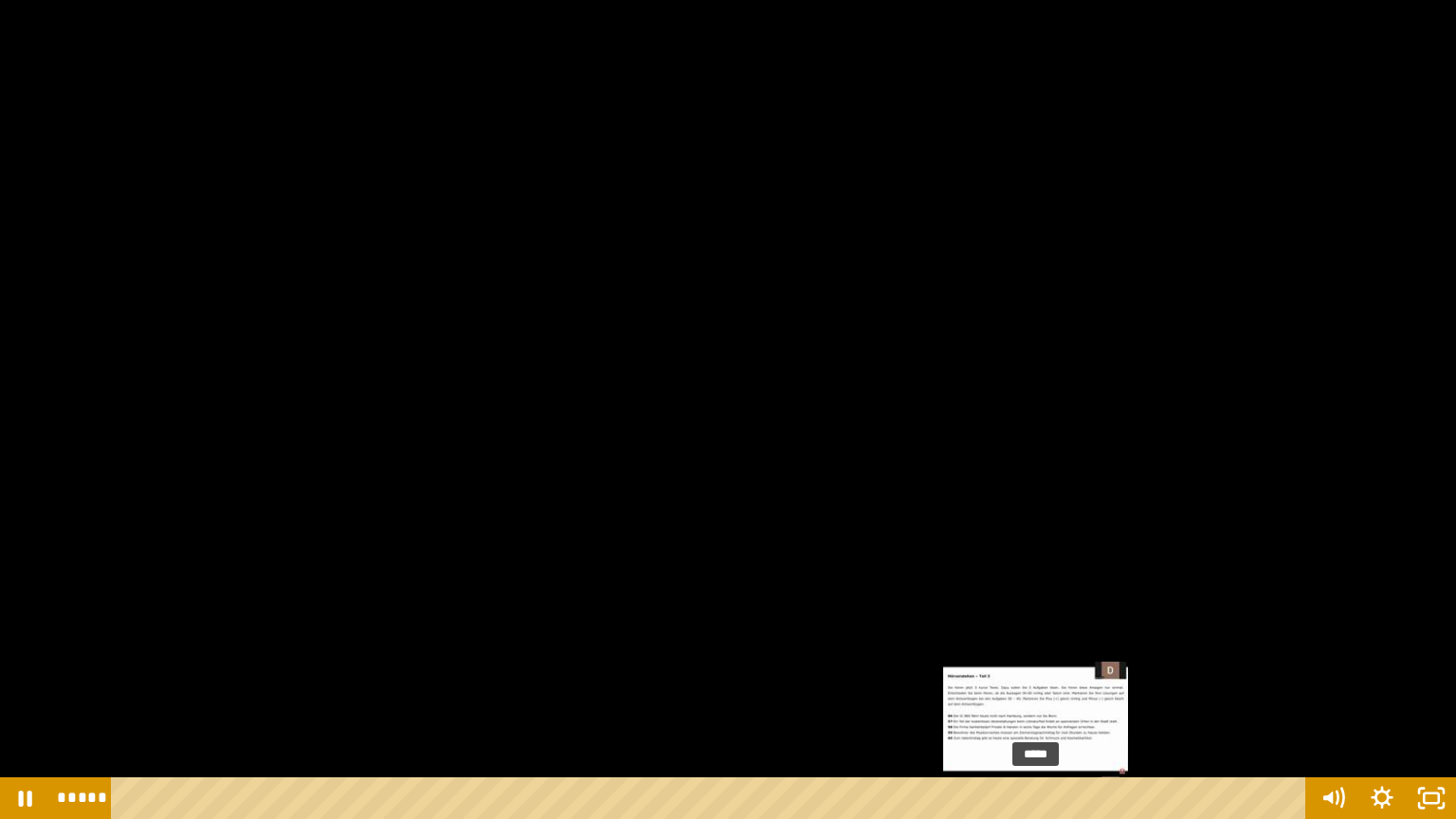 click on "*****" at bounding box center (712, 798) 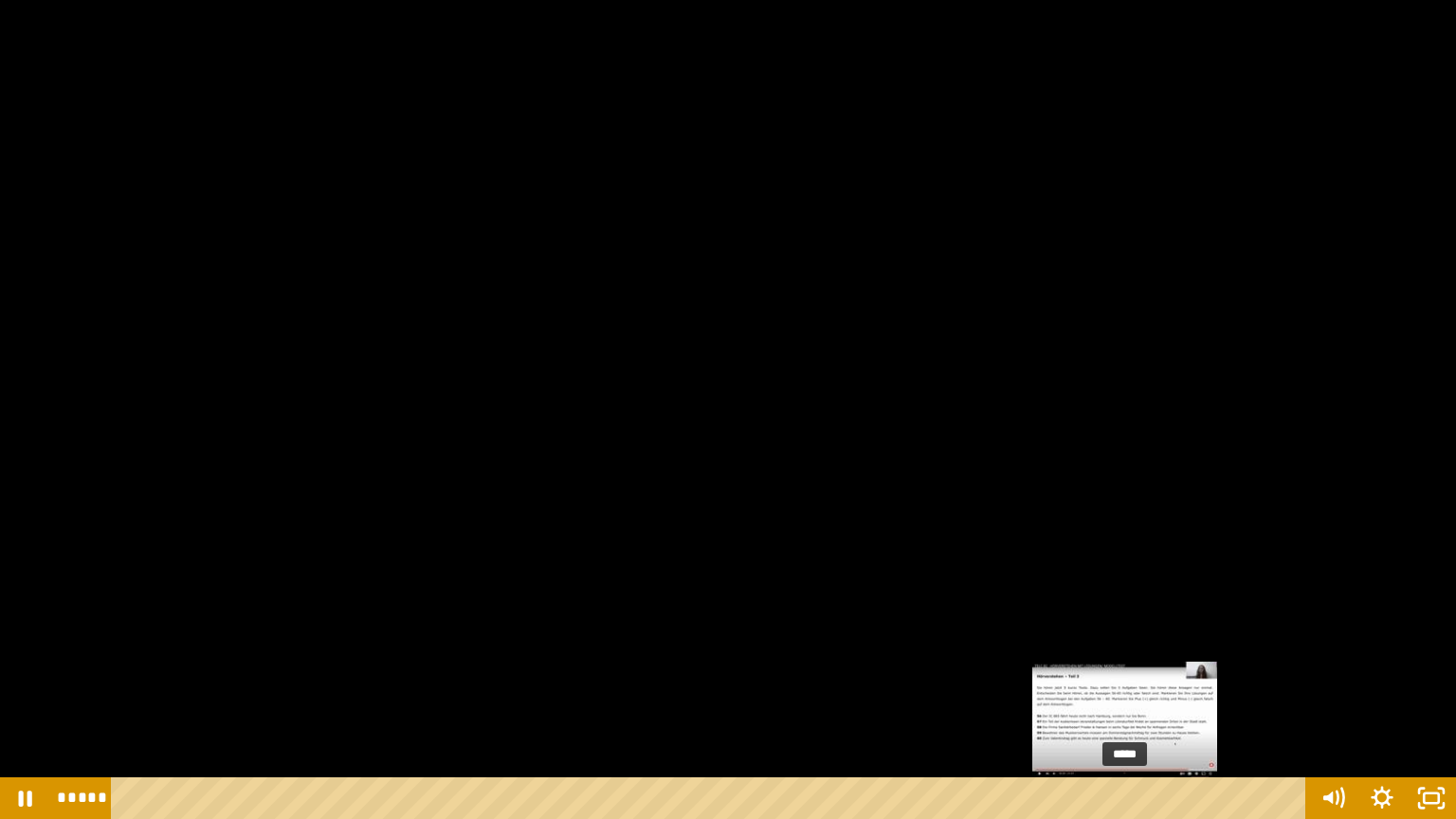click on "*****" at bounding box center [712, 798] 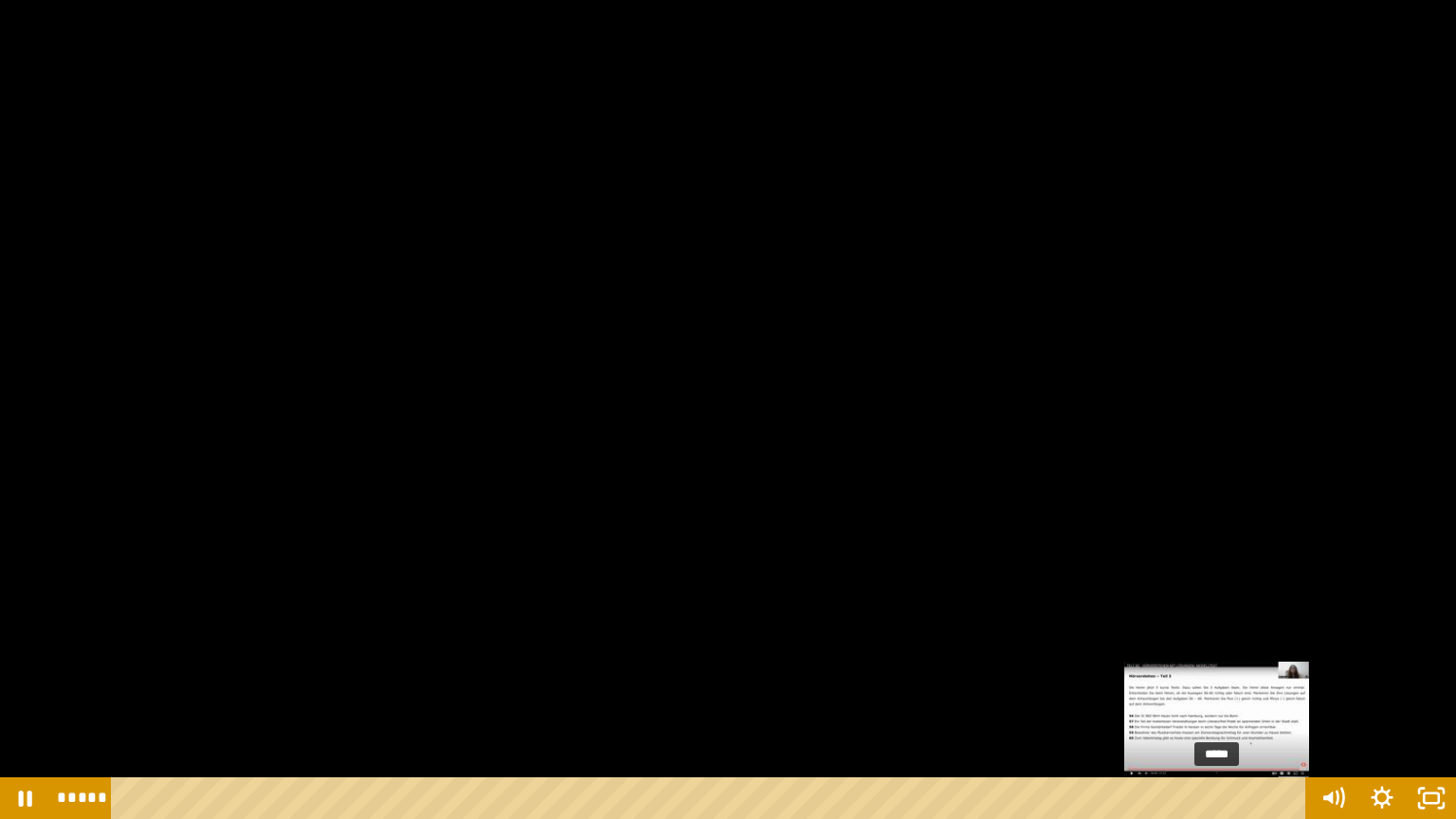 click on "*****" at bounding box center [712, 798] 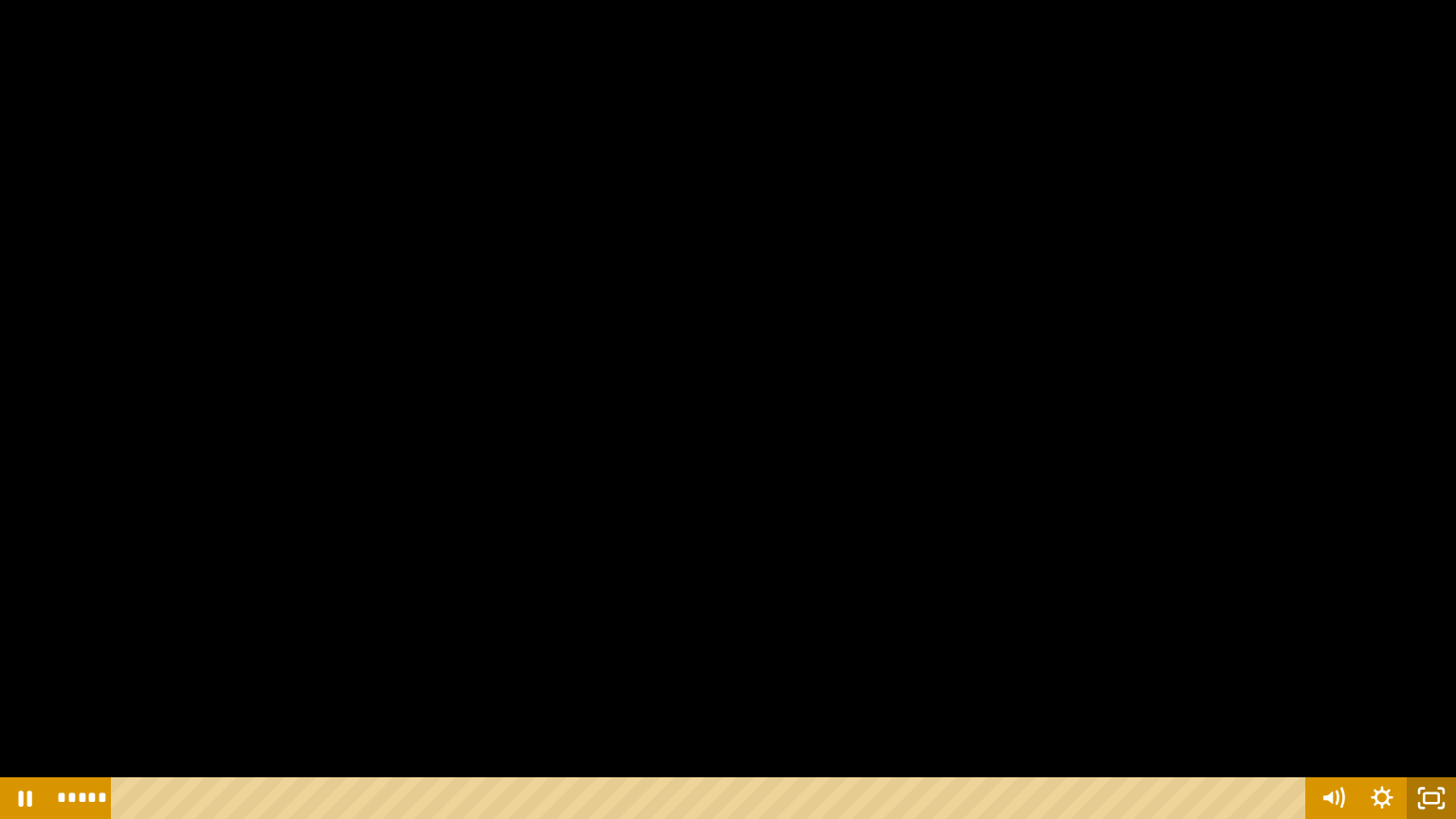 click 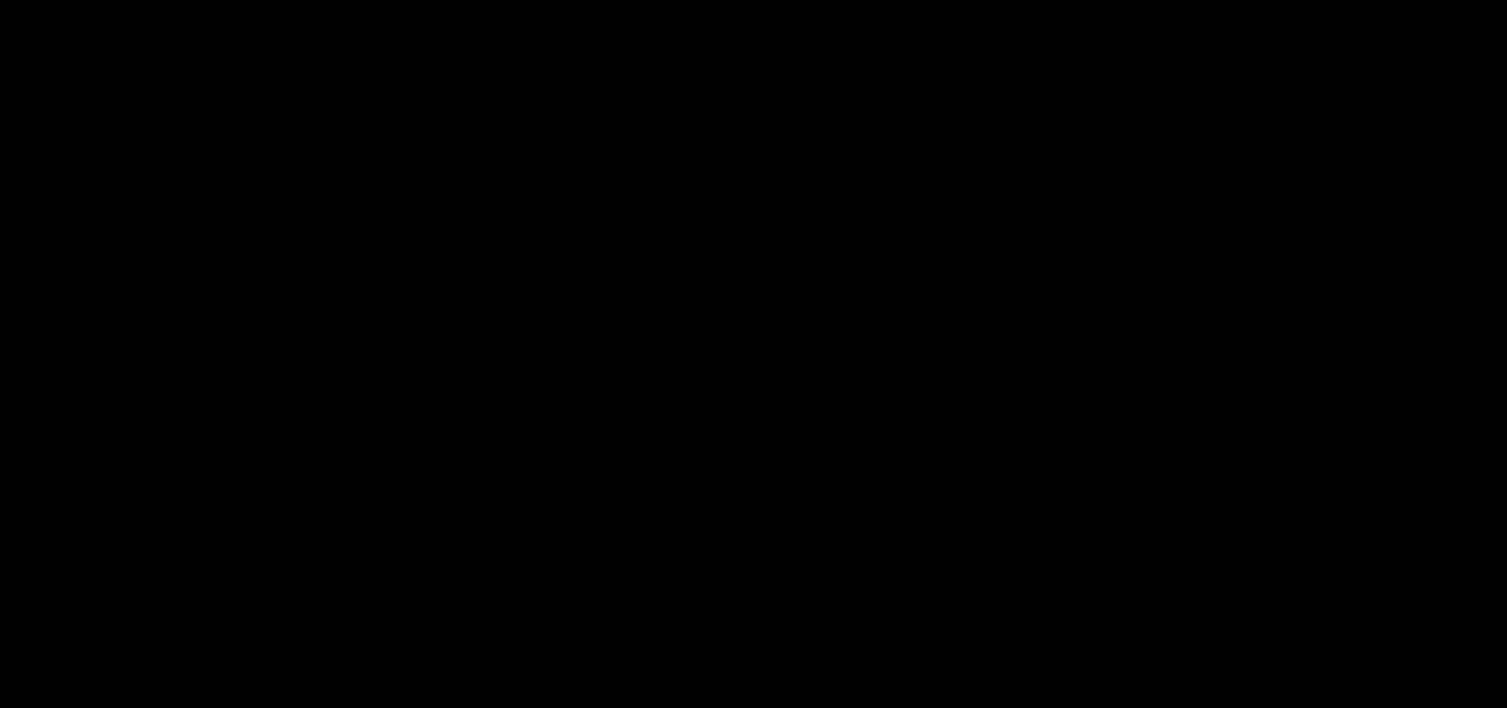 scroll, scrollTop: 0, scrollLeft: 0, axis: both 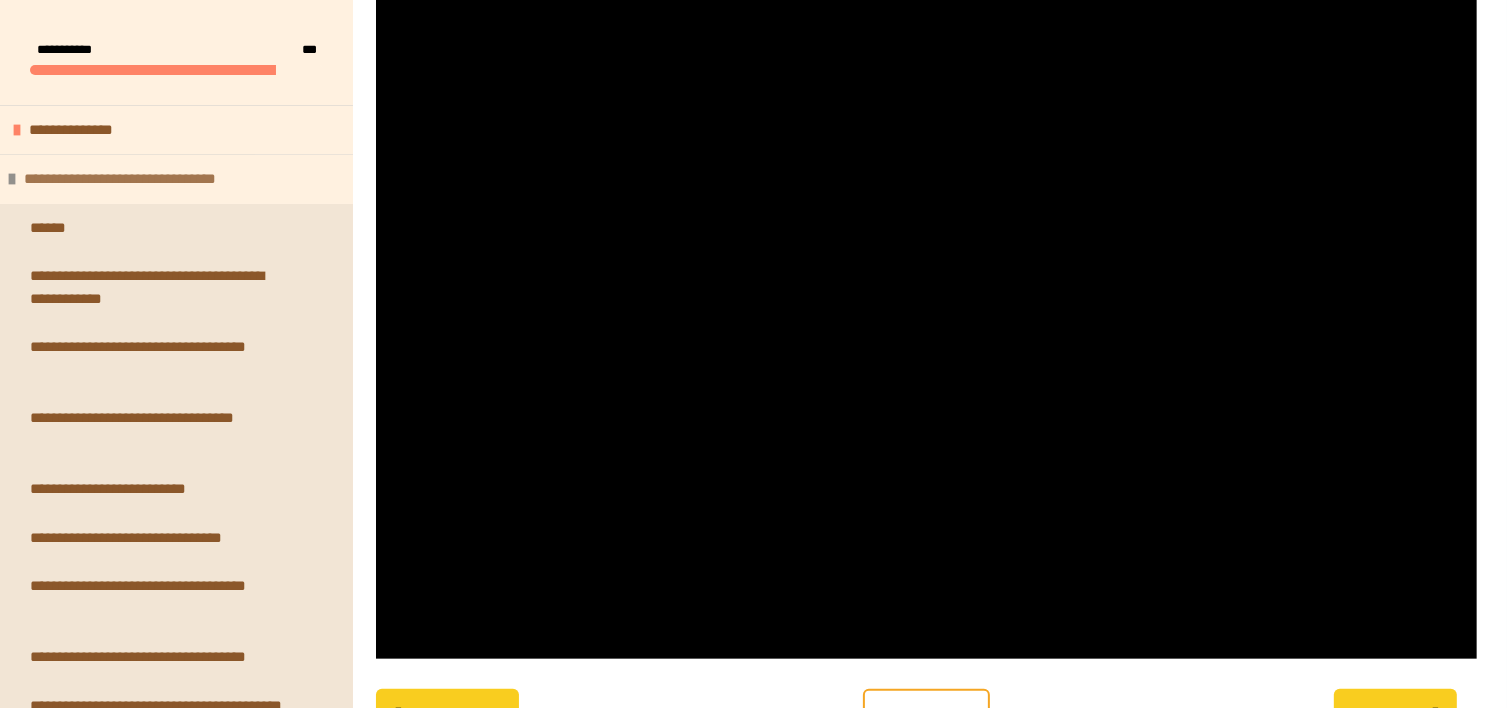 click at bounding box center (12, 179) 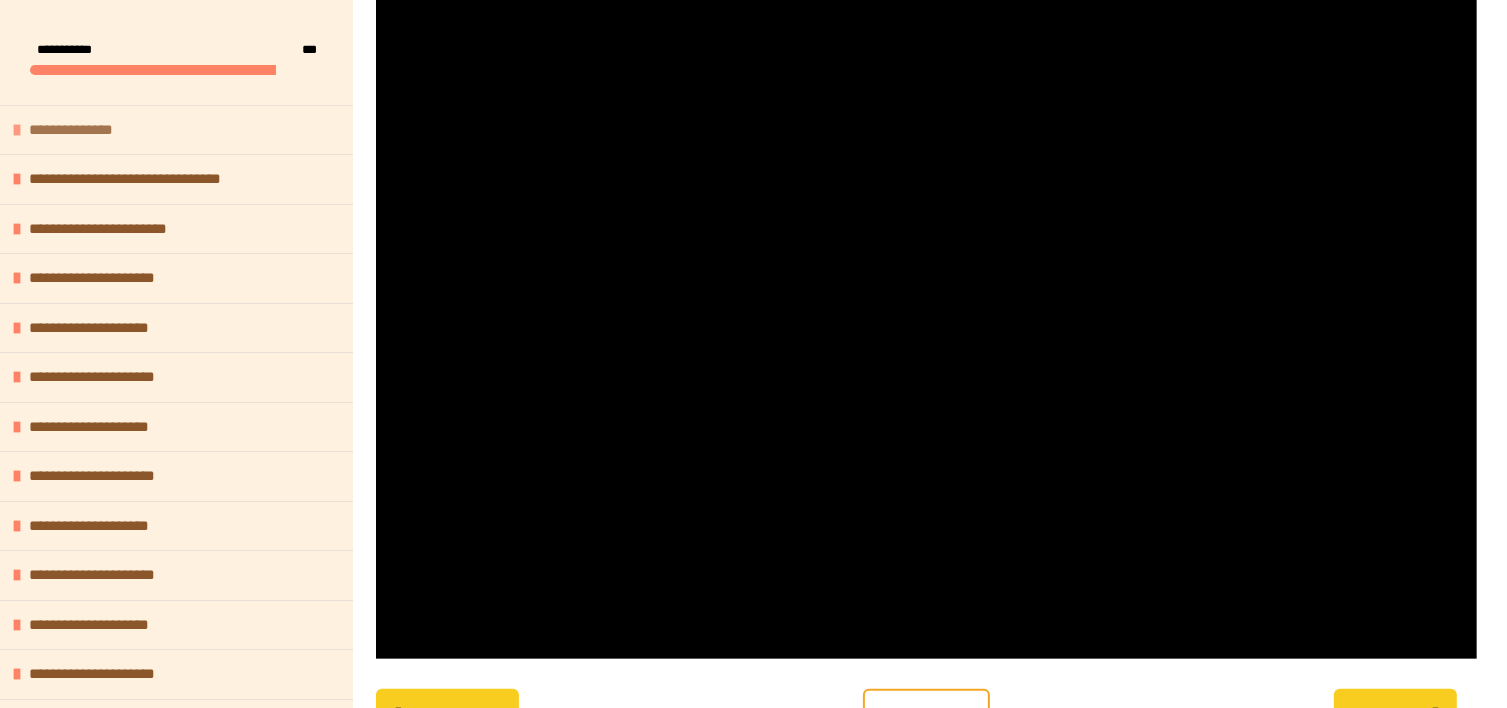 click on "**********" at bounding box center [91, 130] 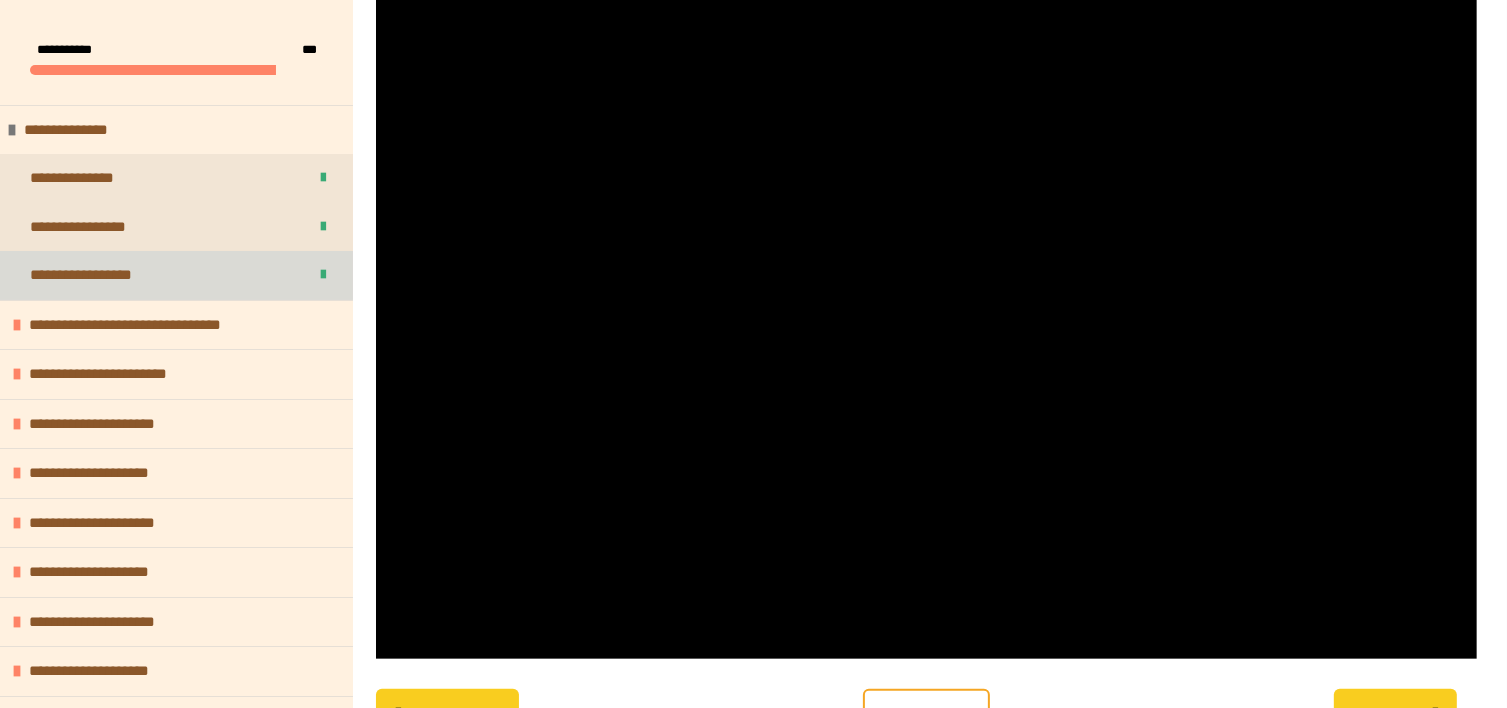 click on "**********" at bounding box center [108, 275] 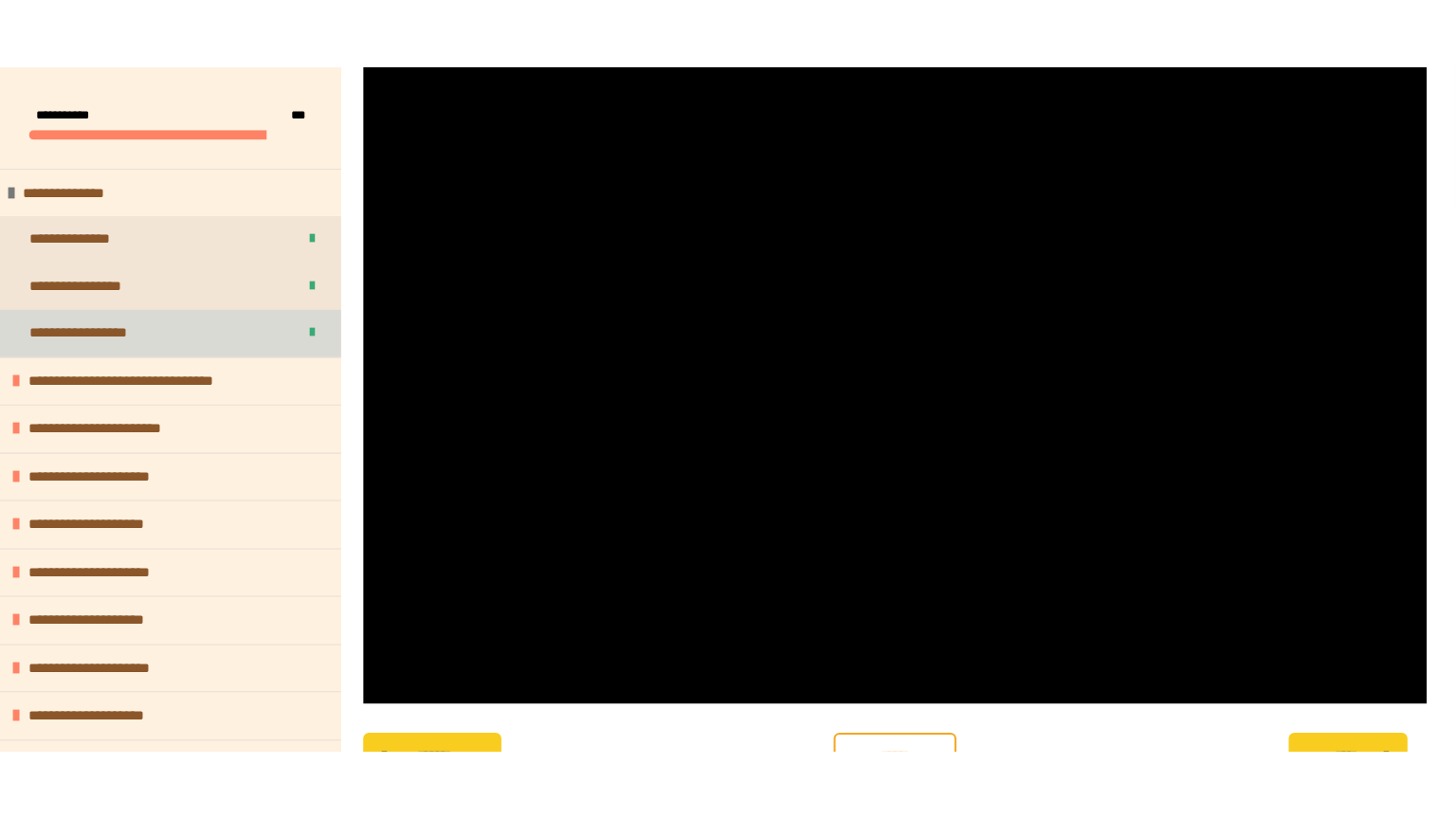scroll, scrollTop: 272, scrollLeft: 0, axis: vertical 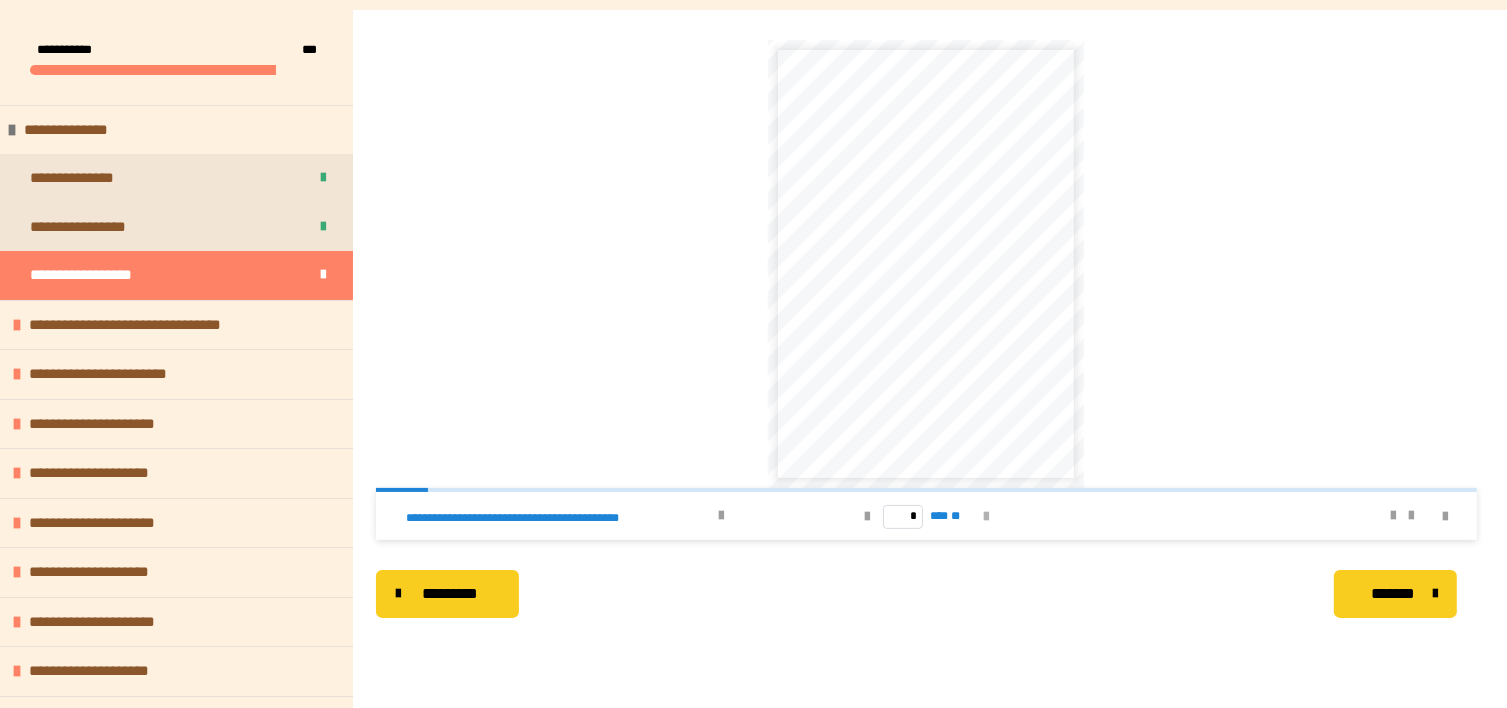 click at bounding box center [986, 517] 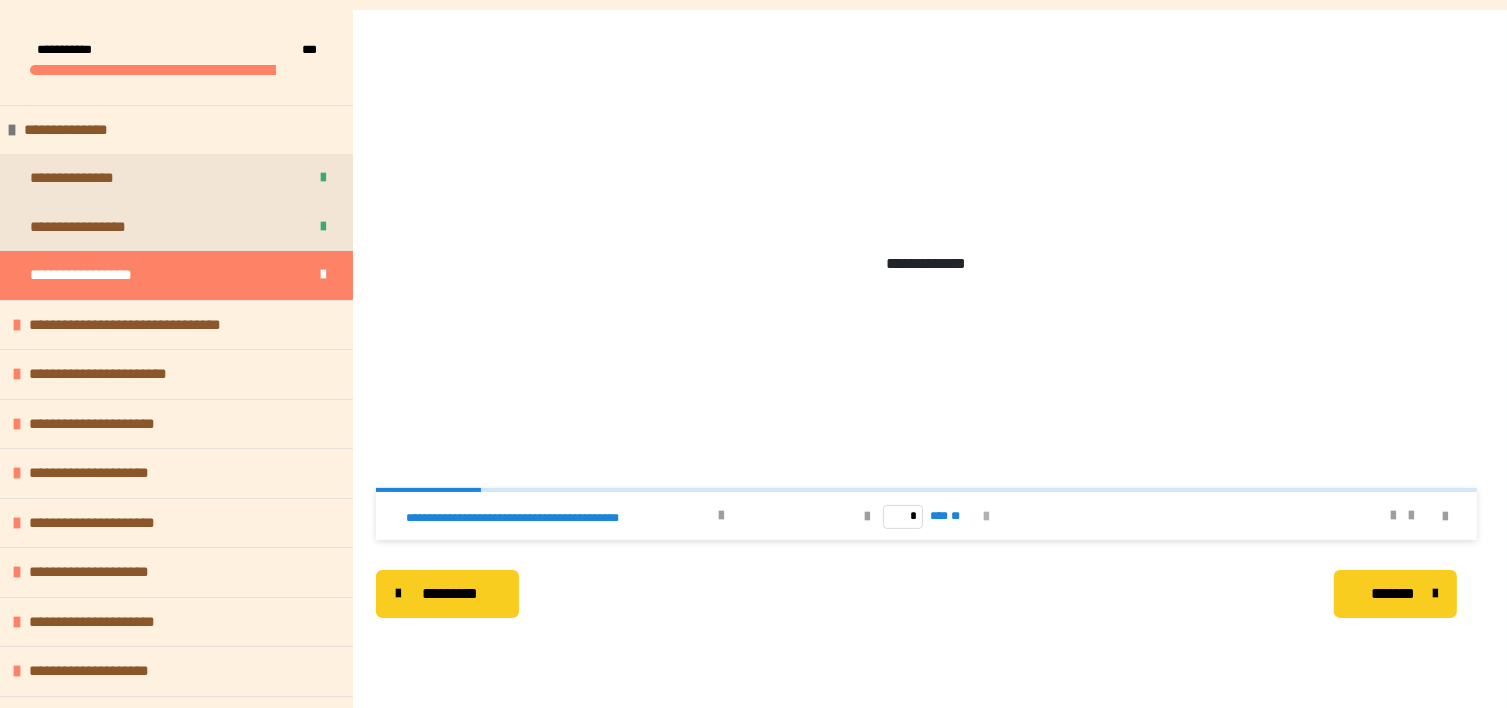click at bounding box center (986, 517) 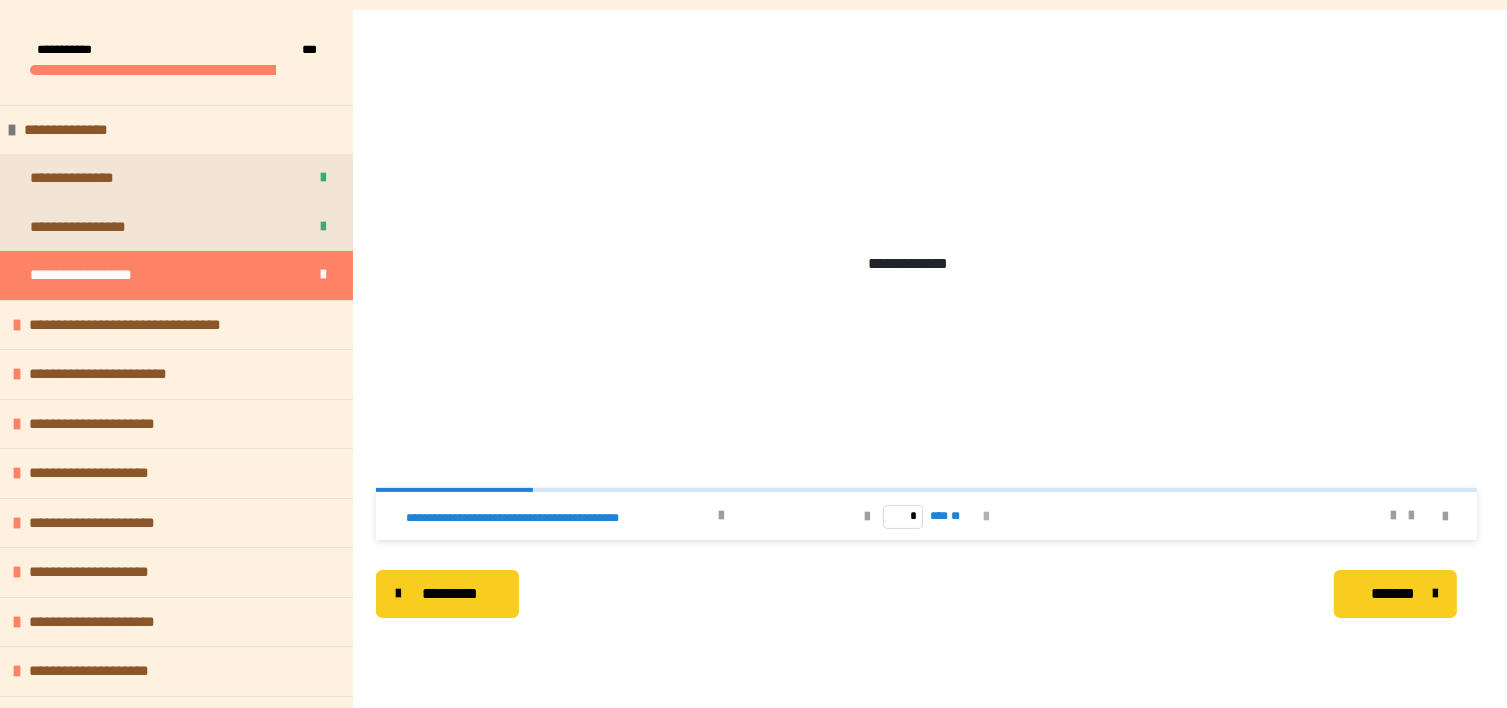 click at bounding box center (986, 517) 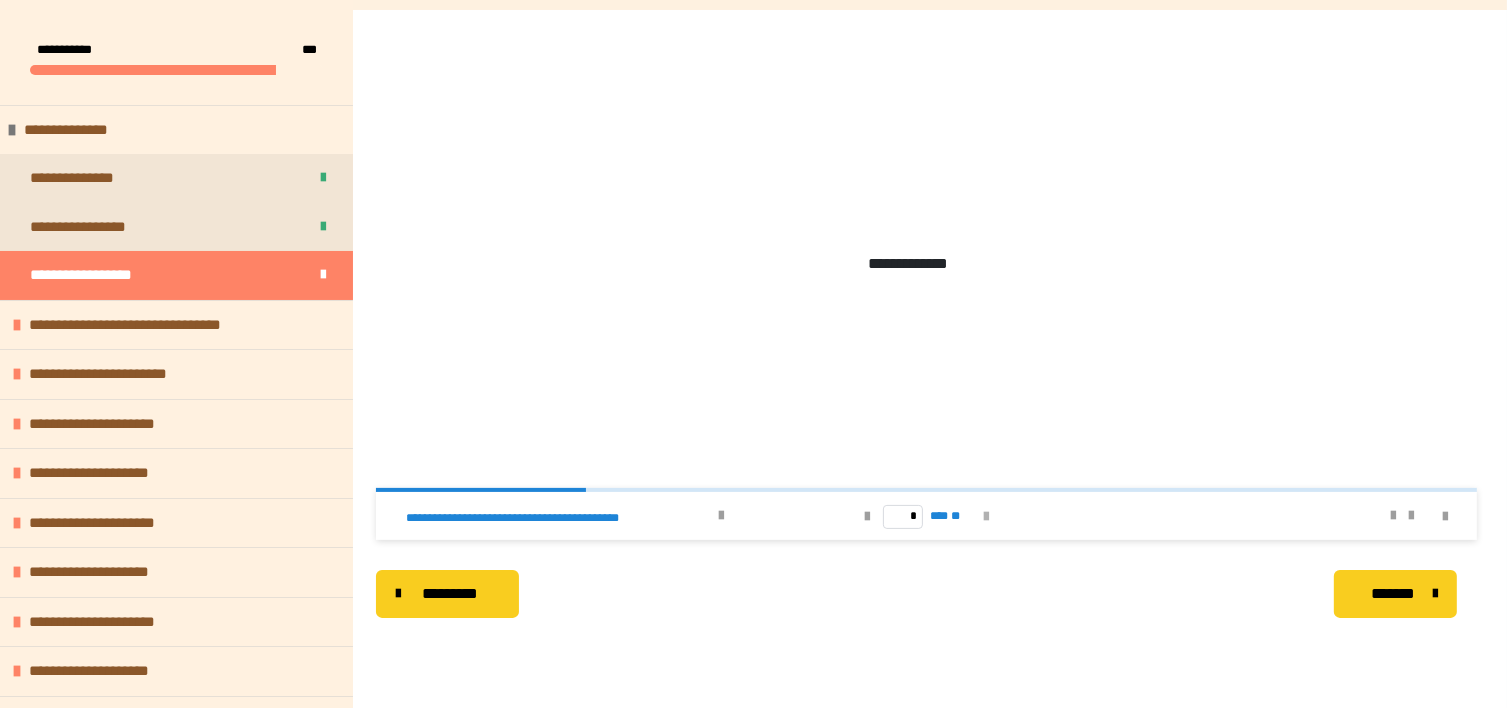 click at bounding box center [986, 517] 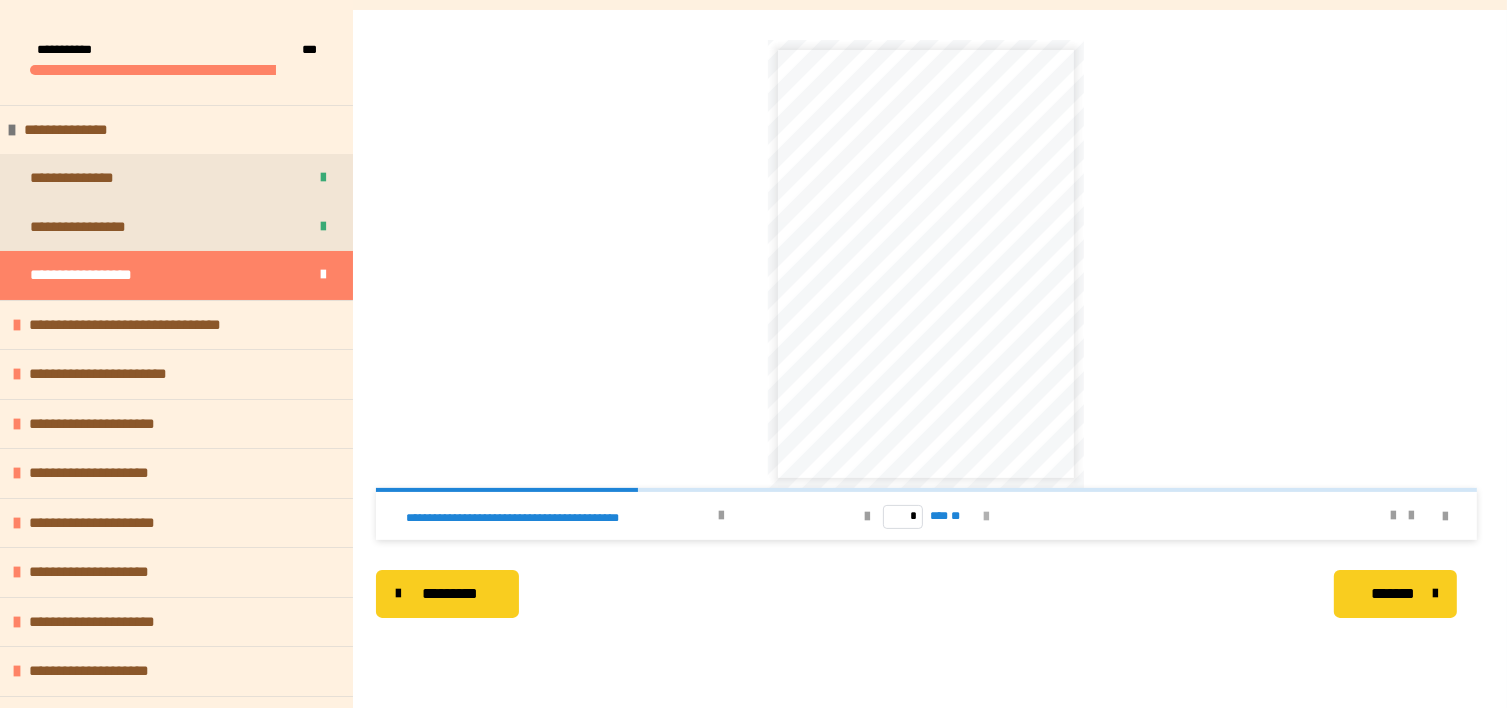 click at bounding box center (986, 517) 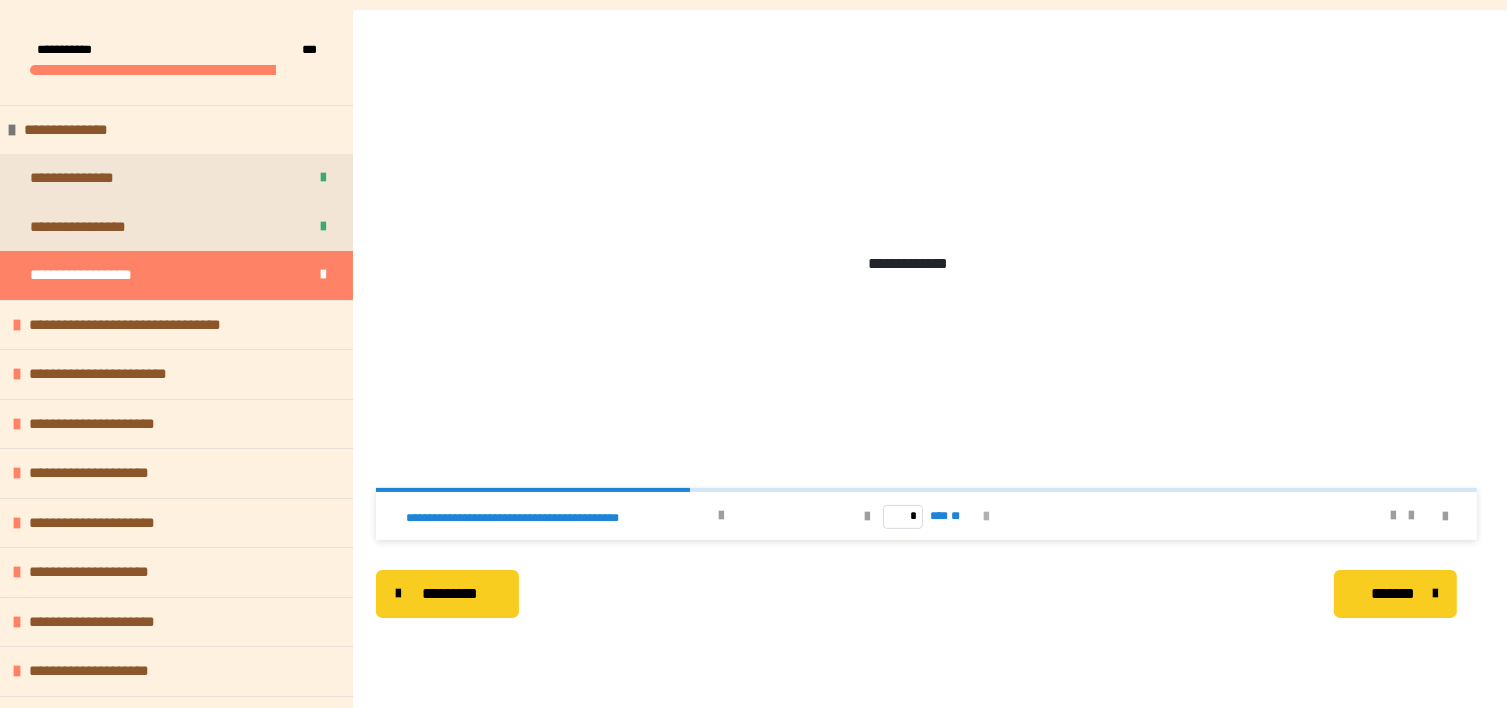 click at bounding box center (986, 517) 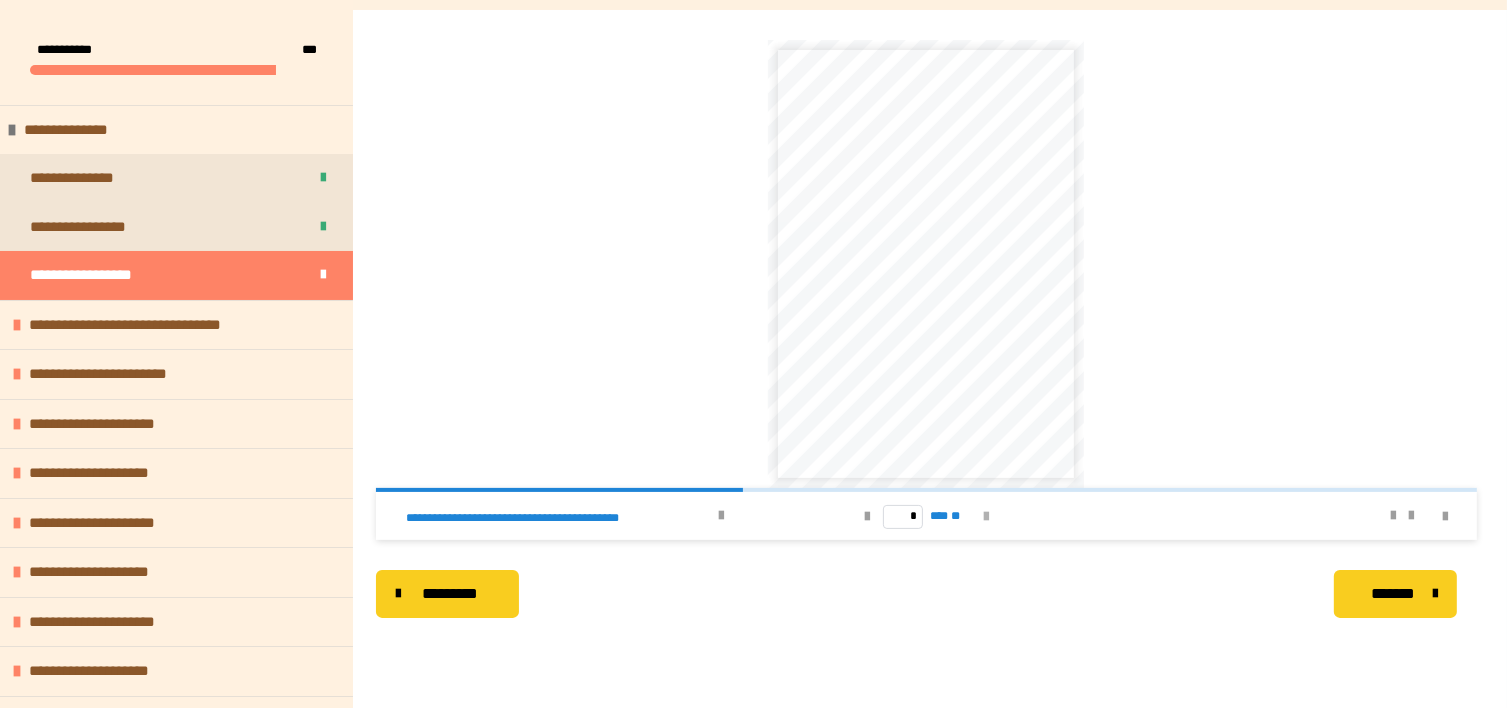 click at bounding box center [986, 517] 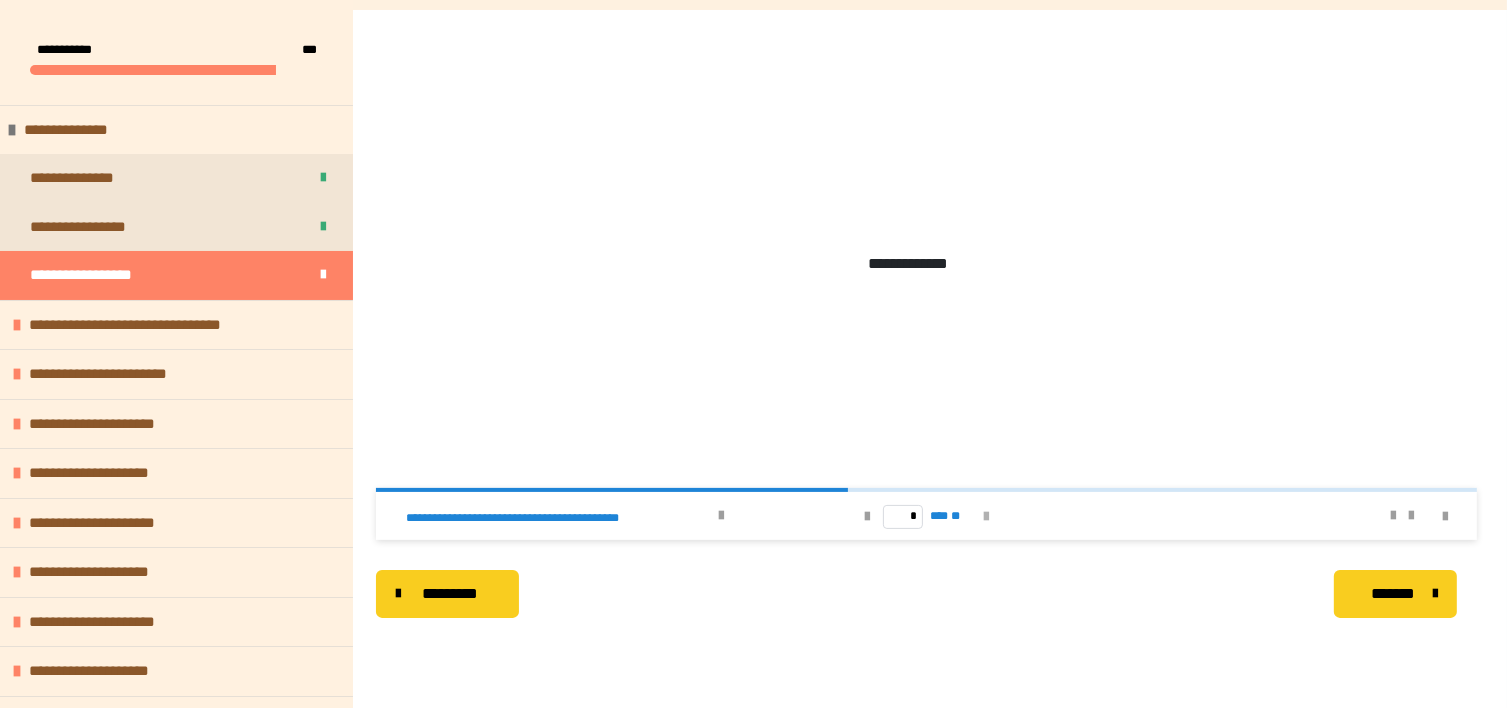 click at bounding box center (986, 517) 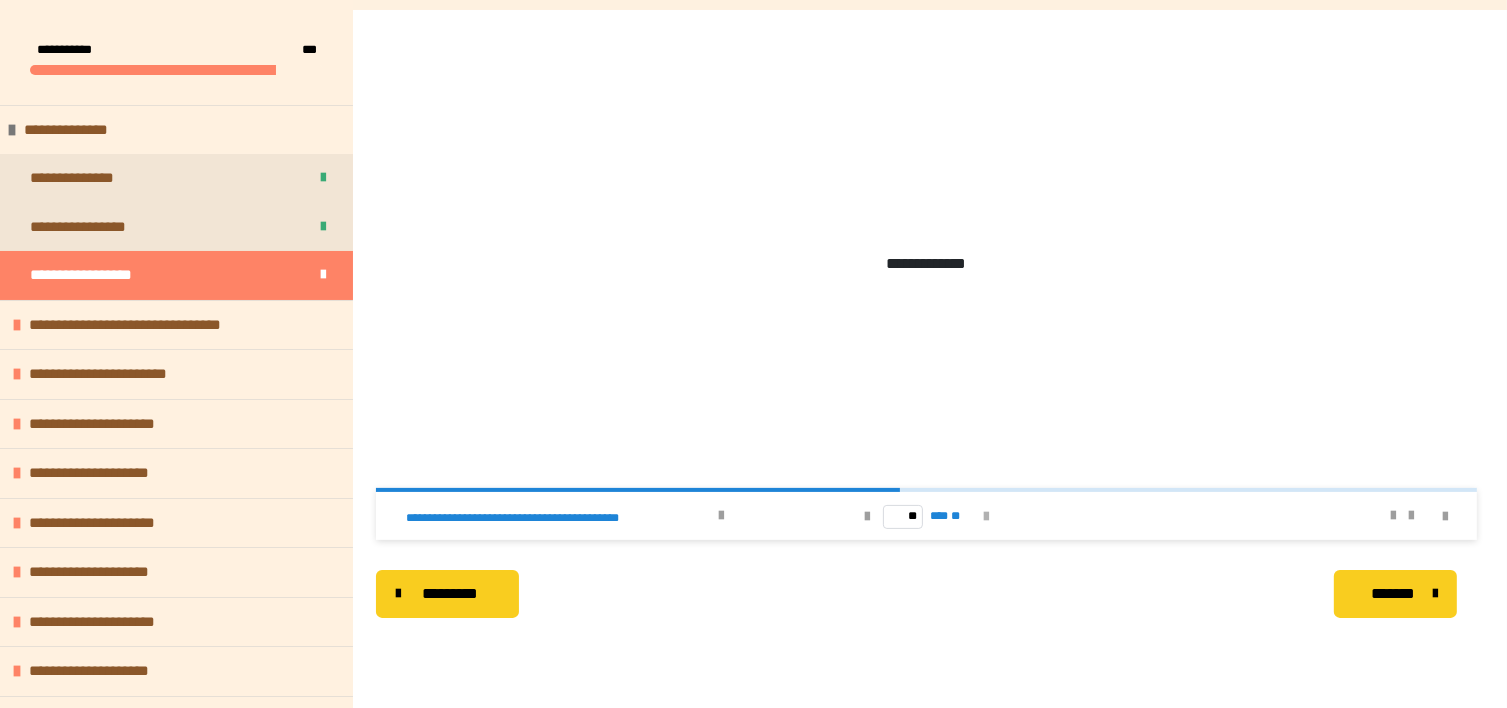 click at bounding box center (986, 517) 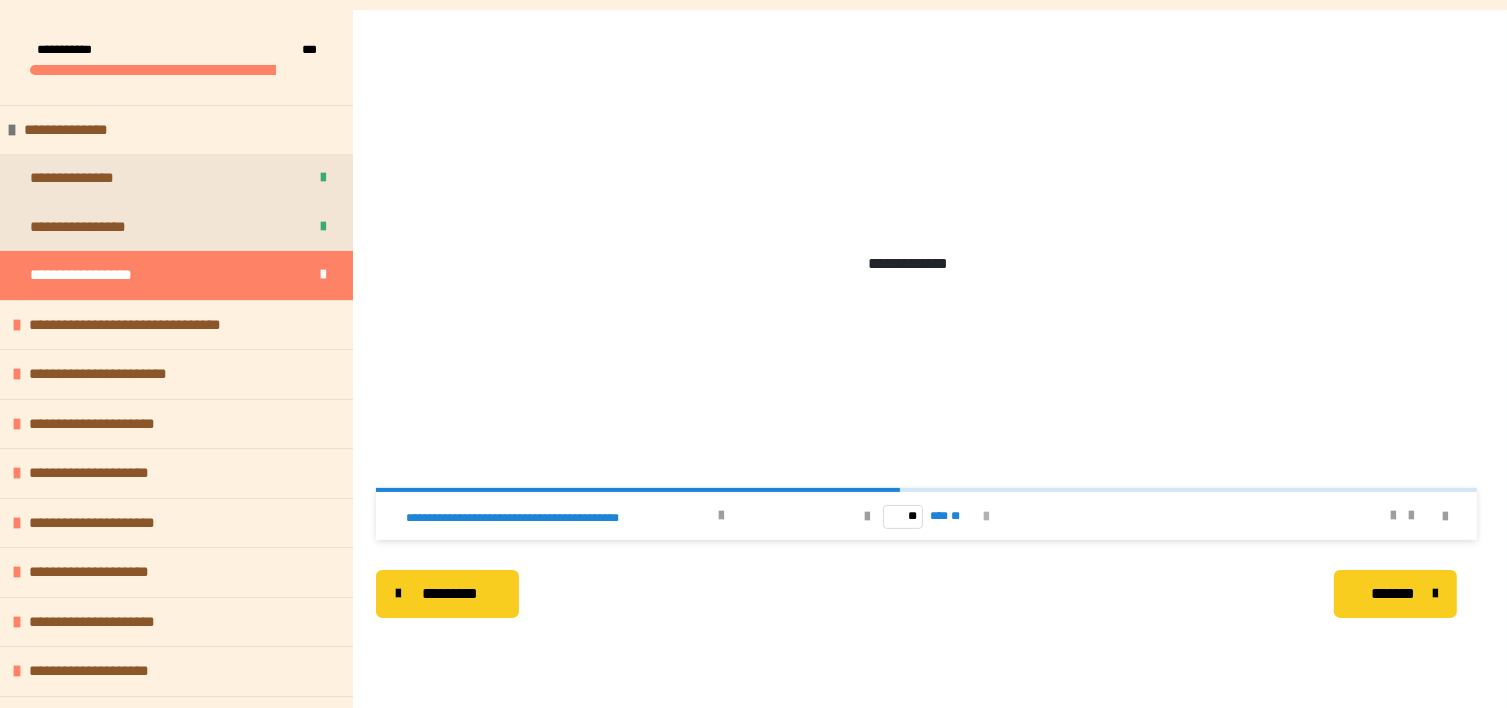 click at bounding box center (986, 517) 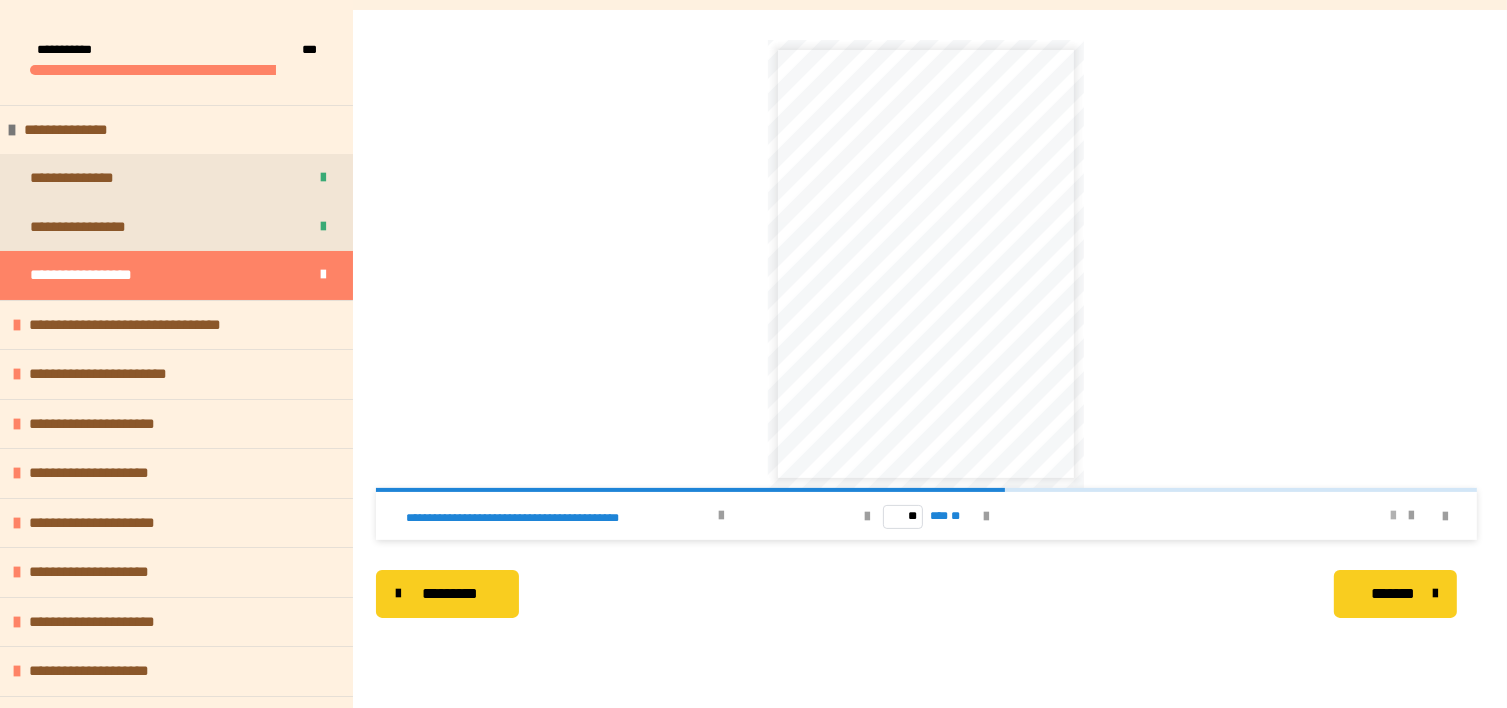 click at bounding box center [1393, 516] 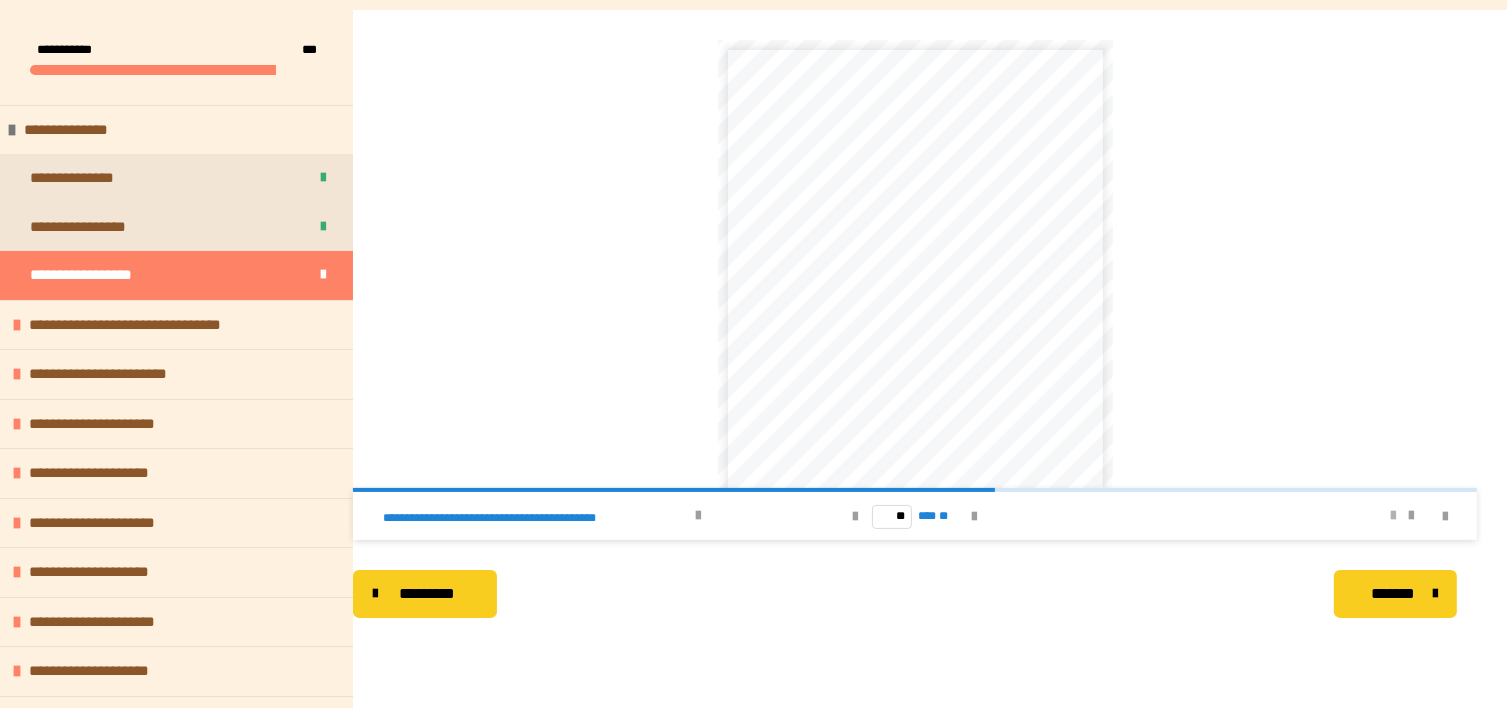 click at bounding box center (1393, 516) 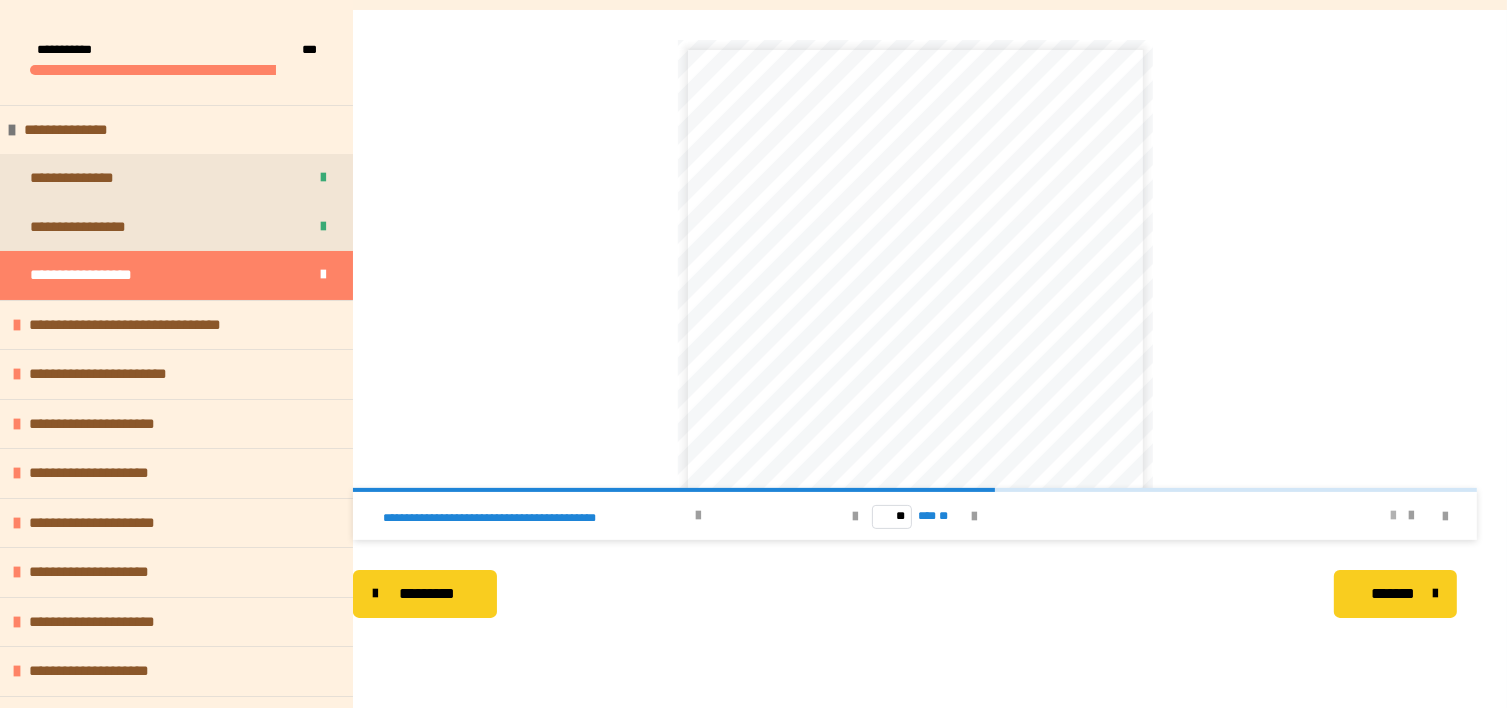 click at bounding box center [1393, 516] 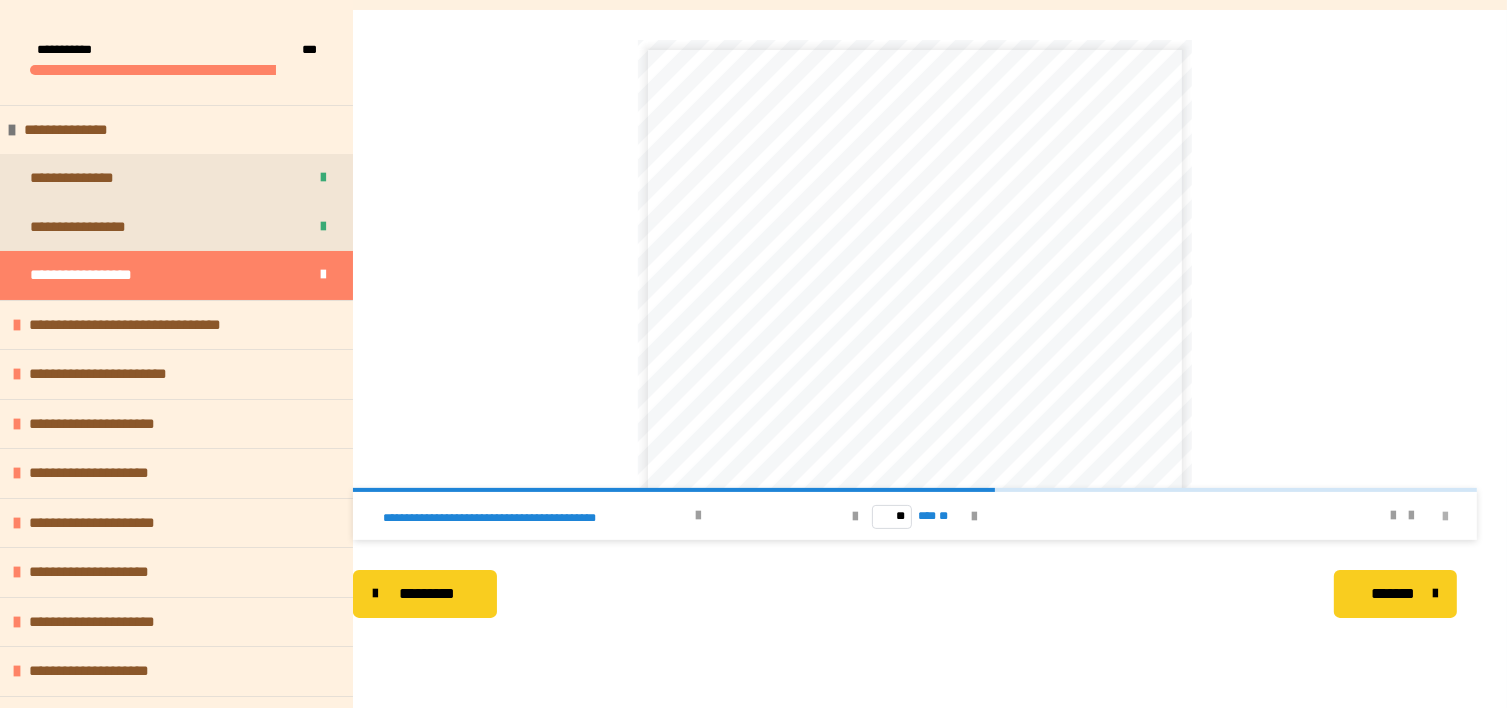 click at bounding box center [1445, 517] 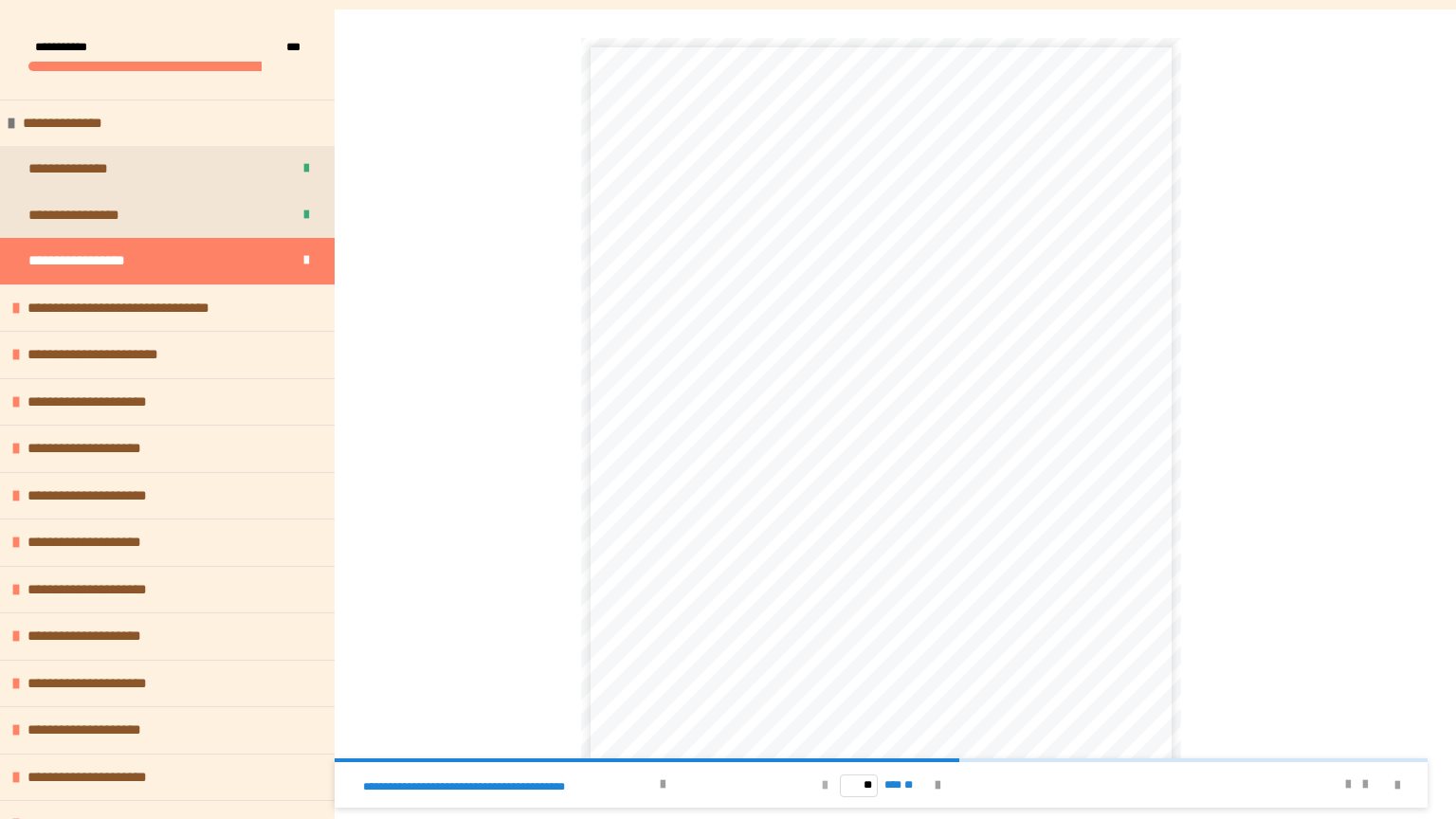 click at bounding box center [825, 786] 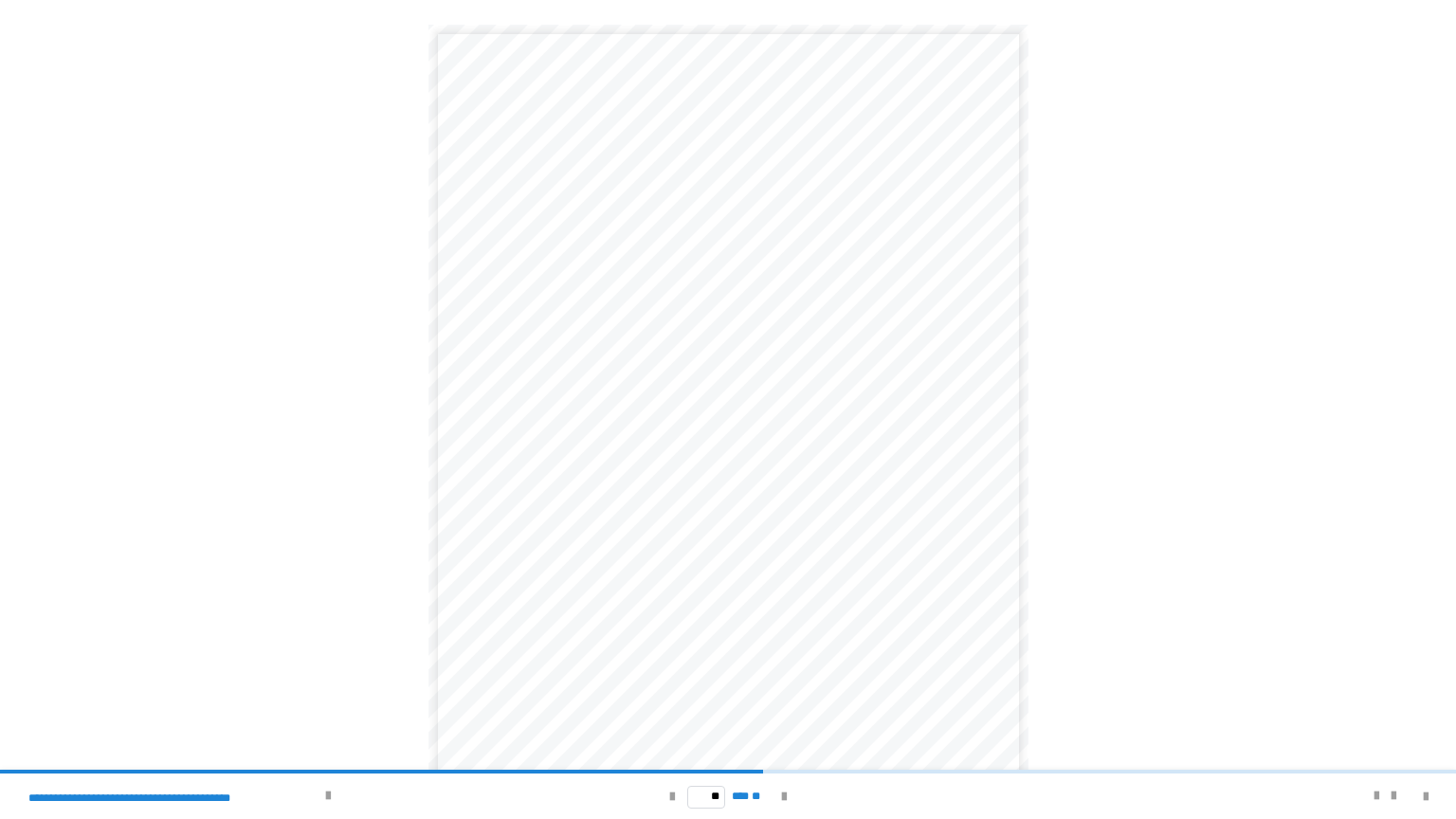 scroll, scrollTop: 55, scrollLeft: 0, axis: vertical 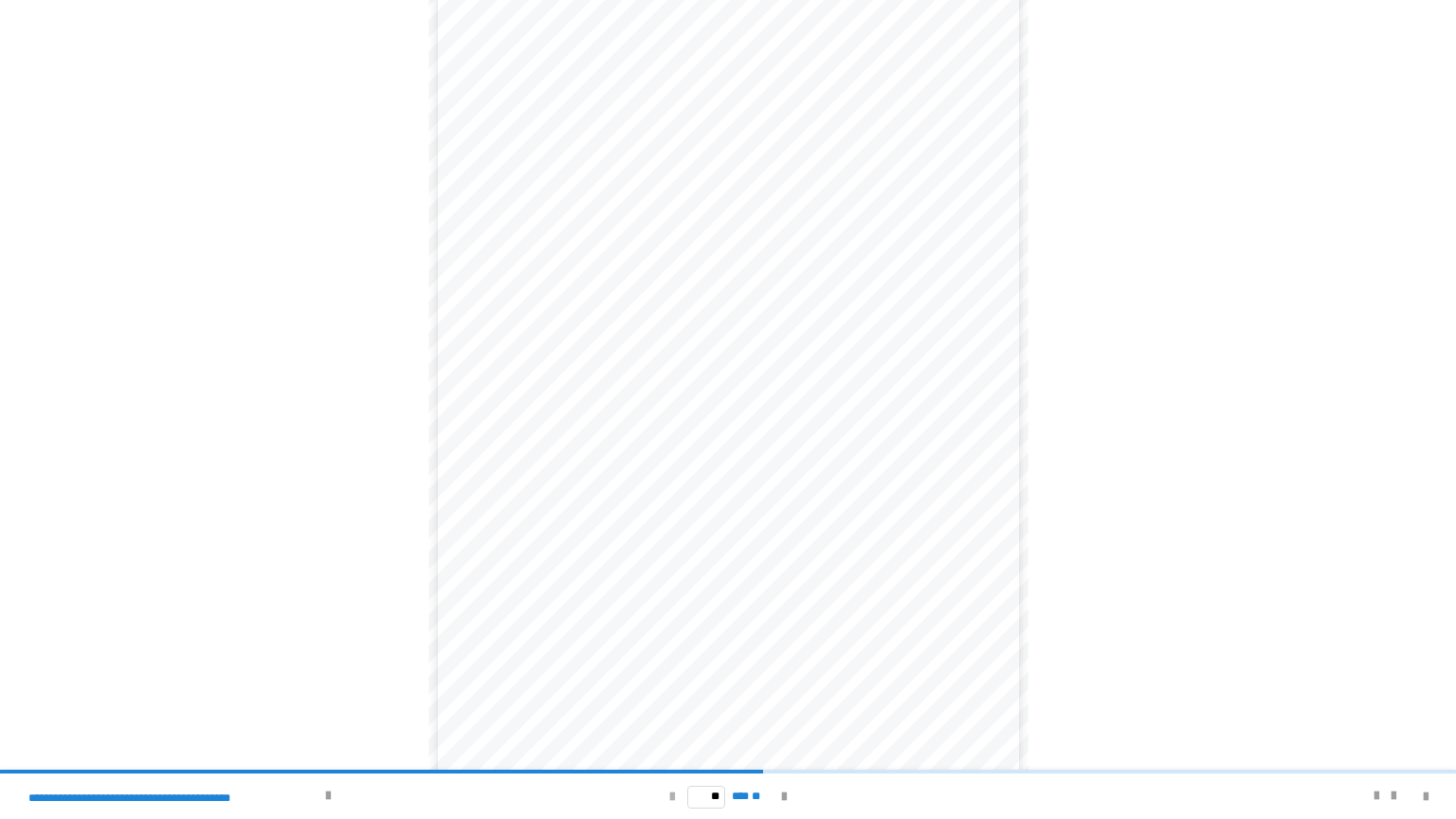 click at bounding box center [672, 797] 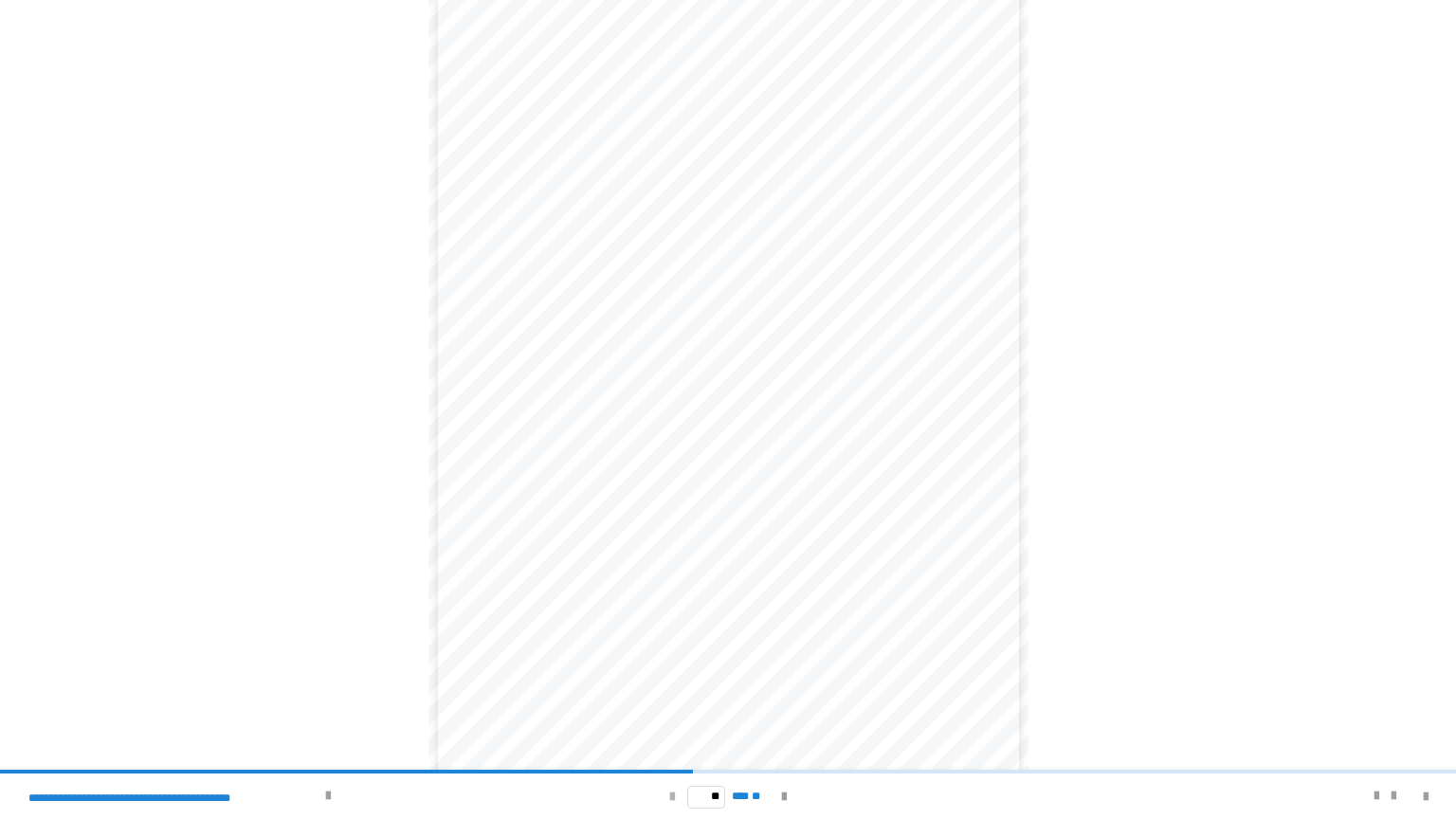 click at bounding box center [672, 797] 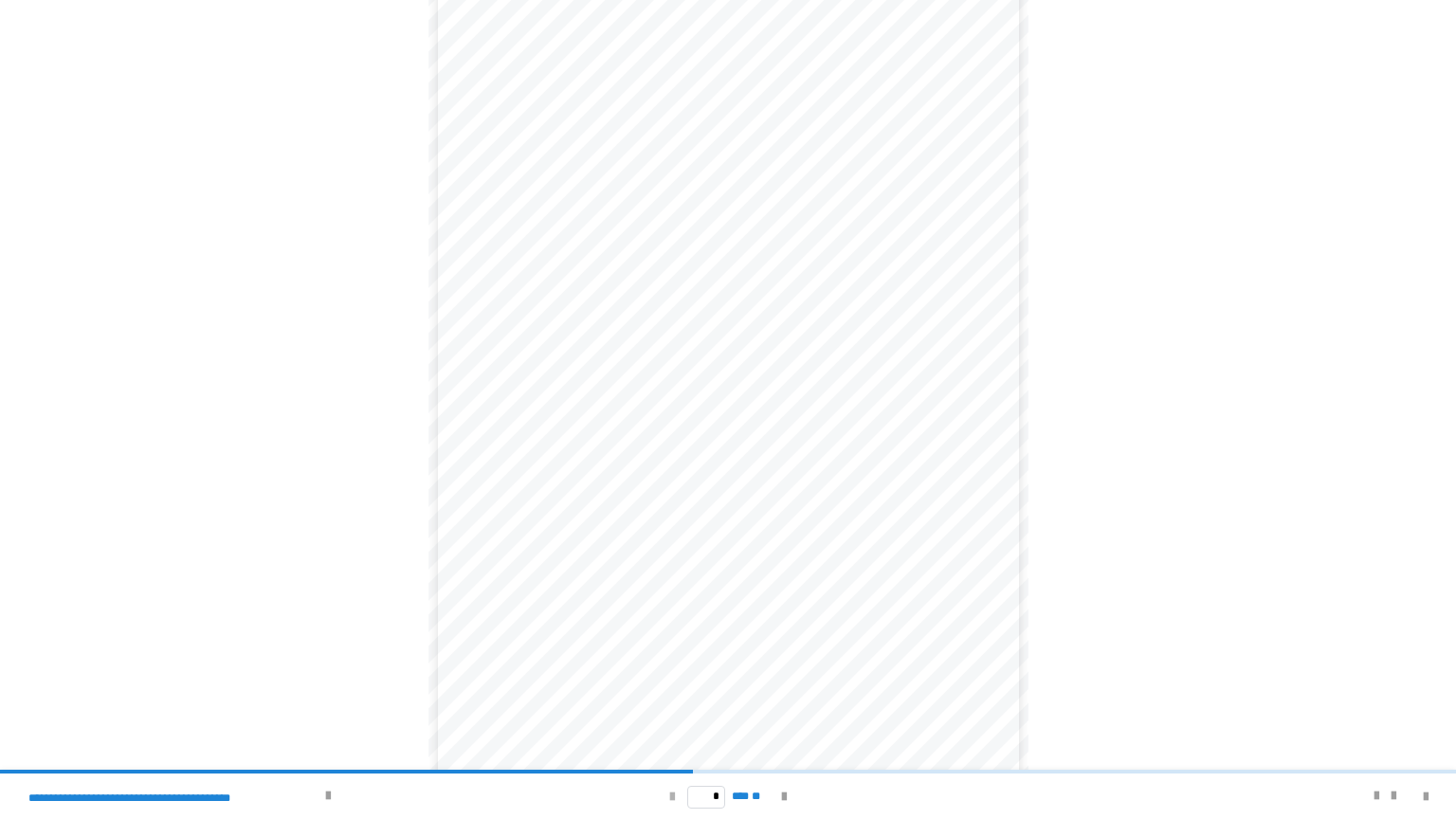 click at bounding box center [672, 797] 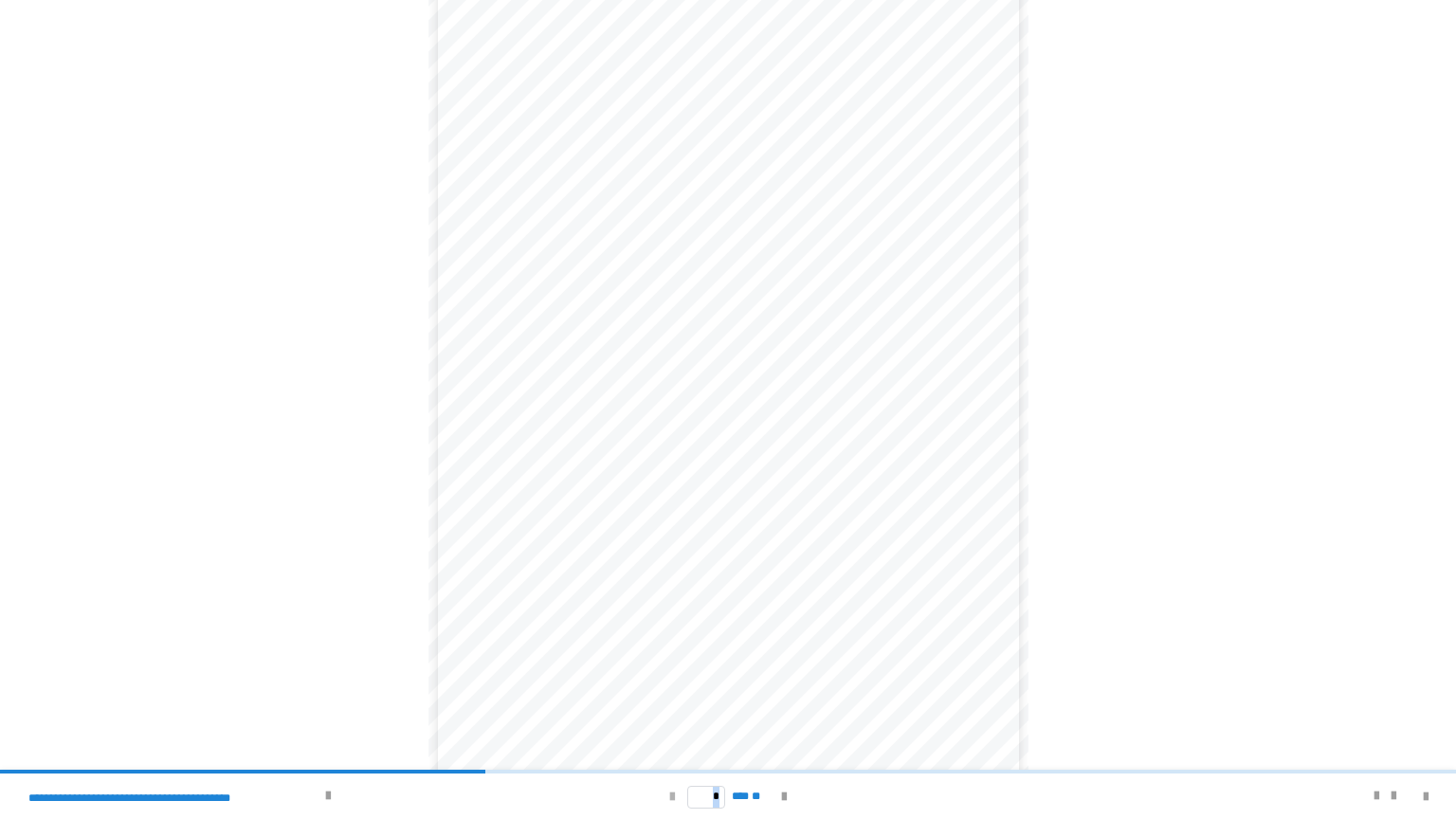 click at bounding box center (672, 797) 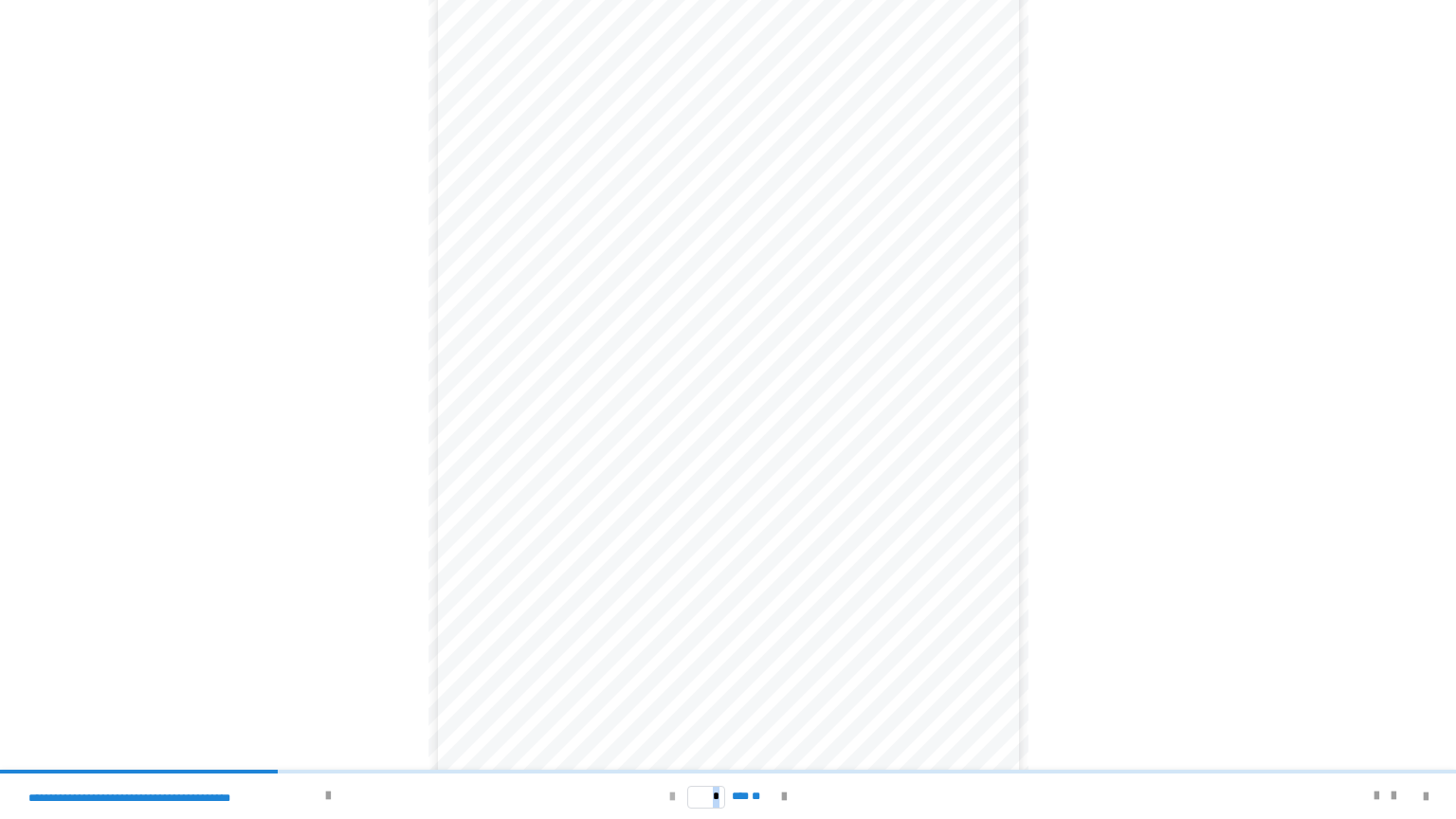 click at bounding box center (672, 797) 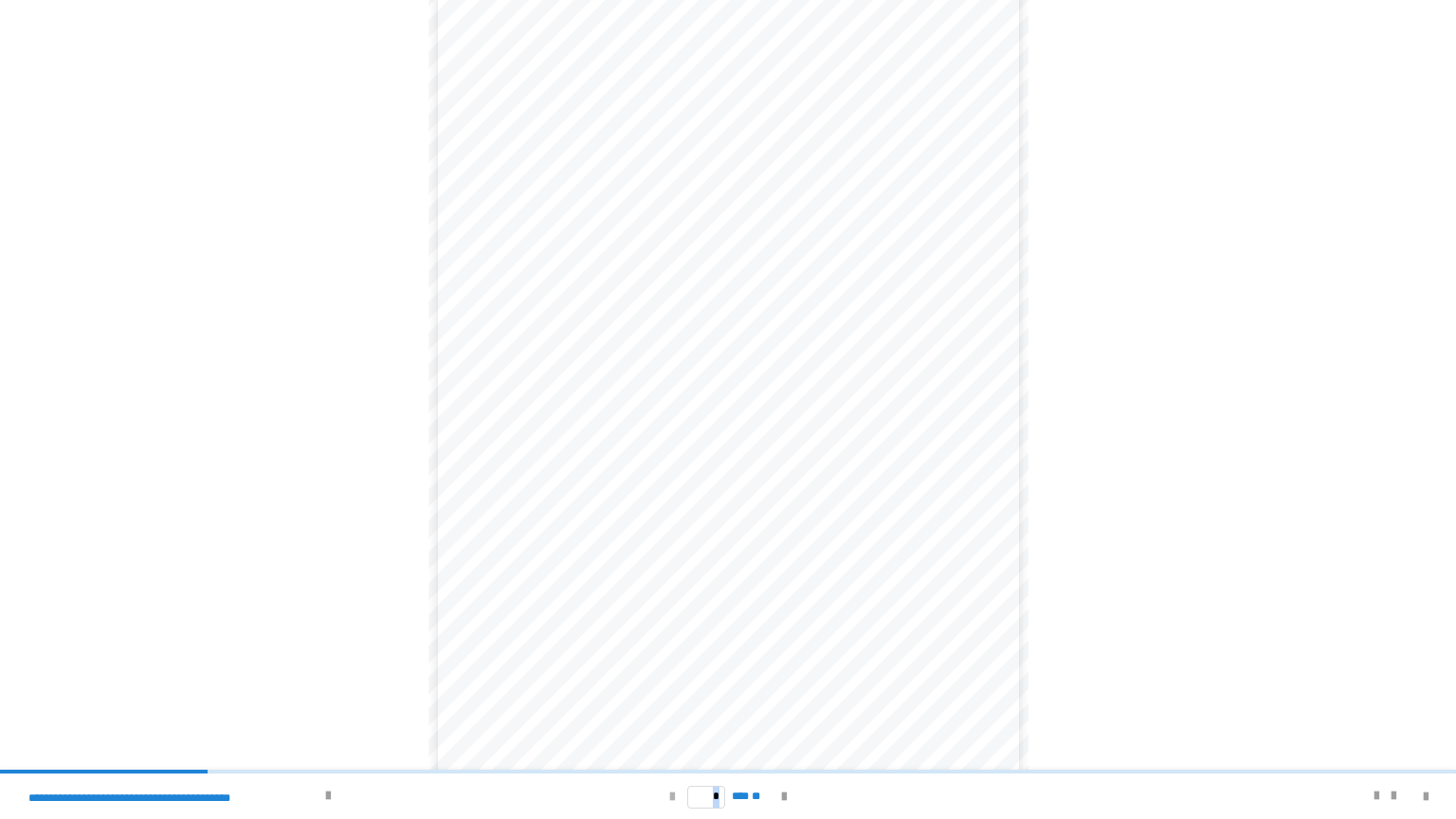 click at bounding box center (672, 797) 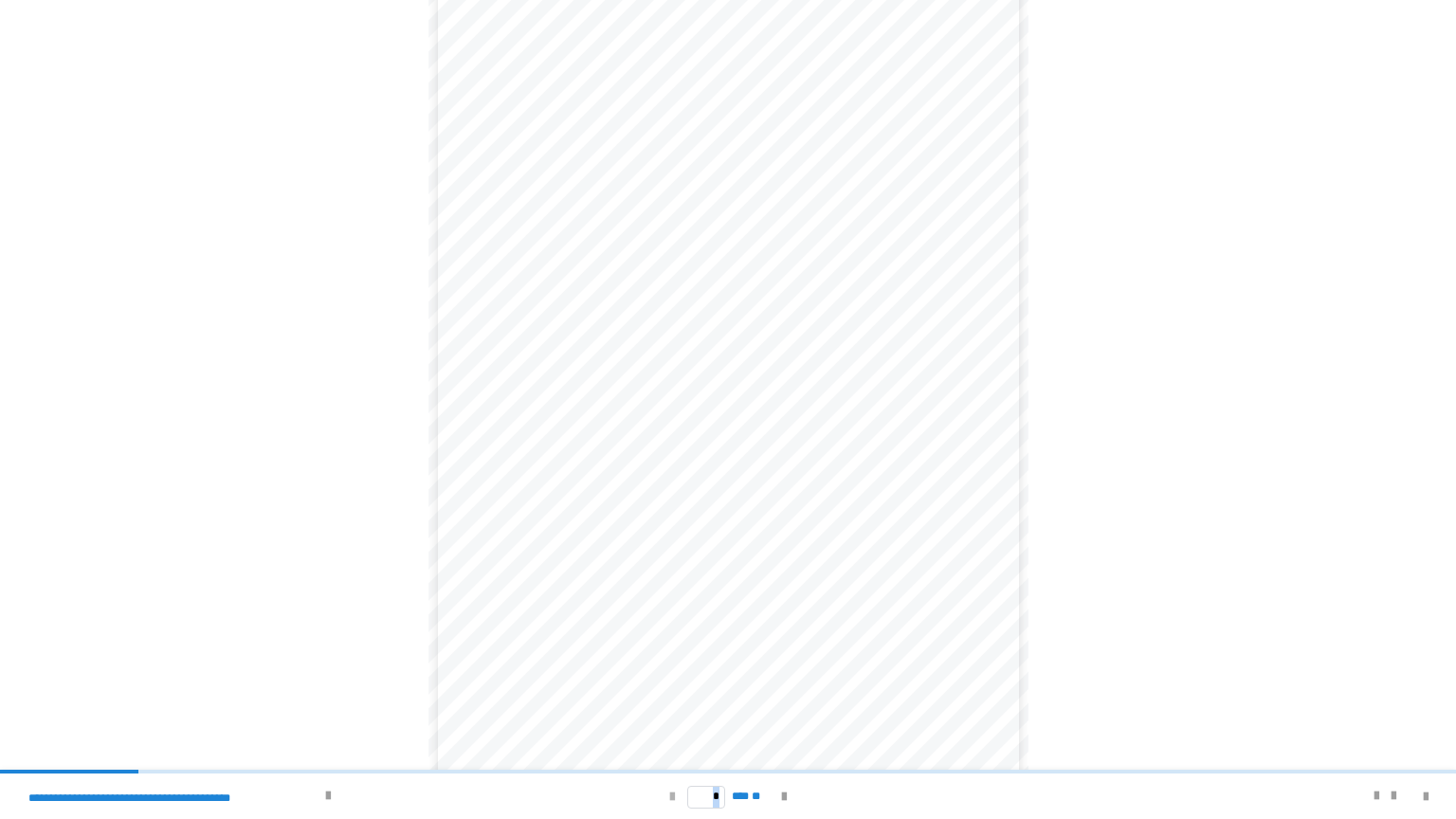 click at bounding box center (672, 797) 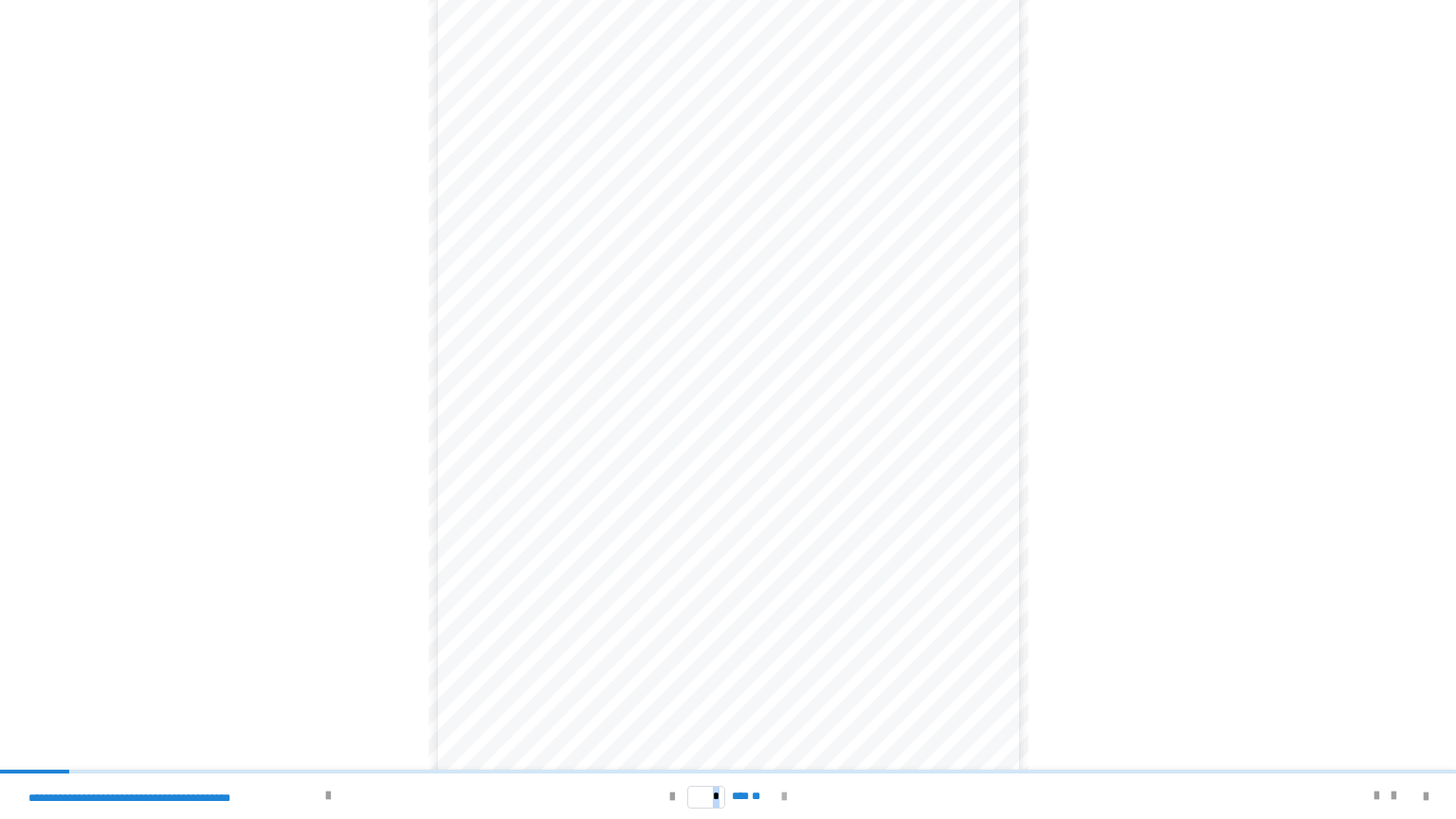 click on "* *** **" at bounding box center [728, 796] 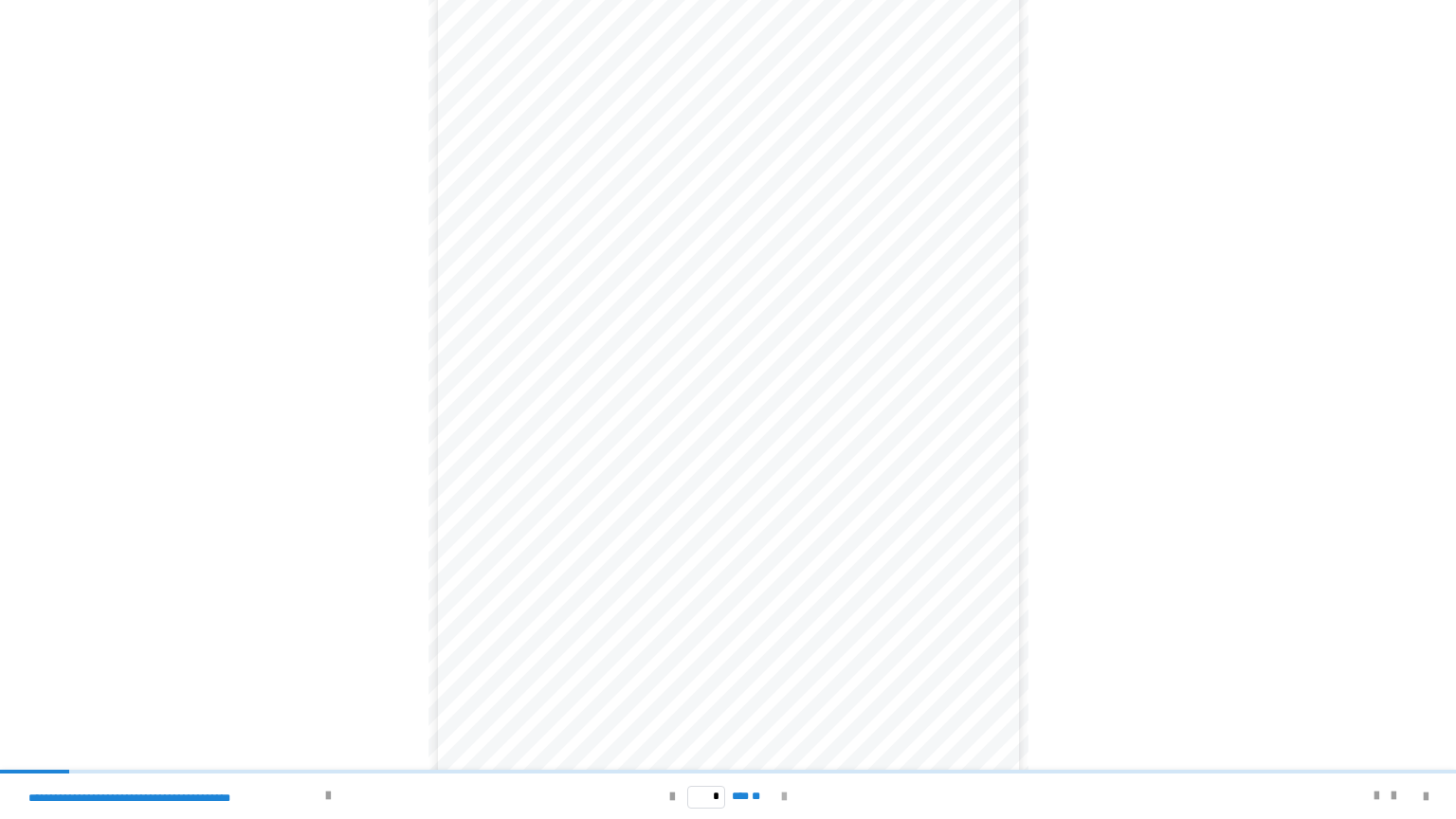 click at bounding box center (784, 797) 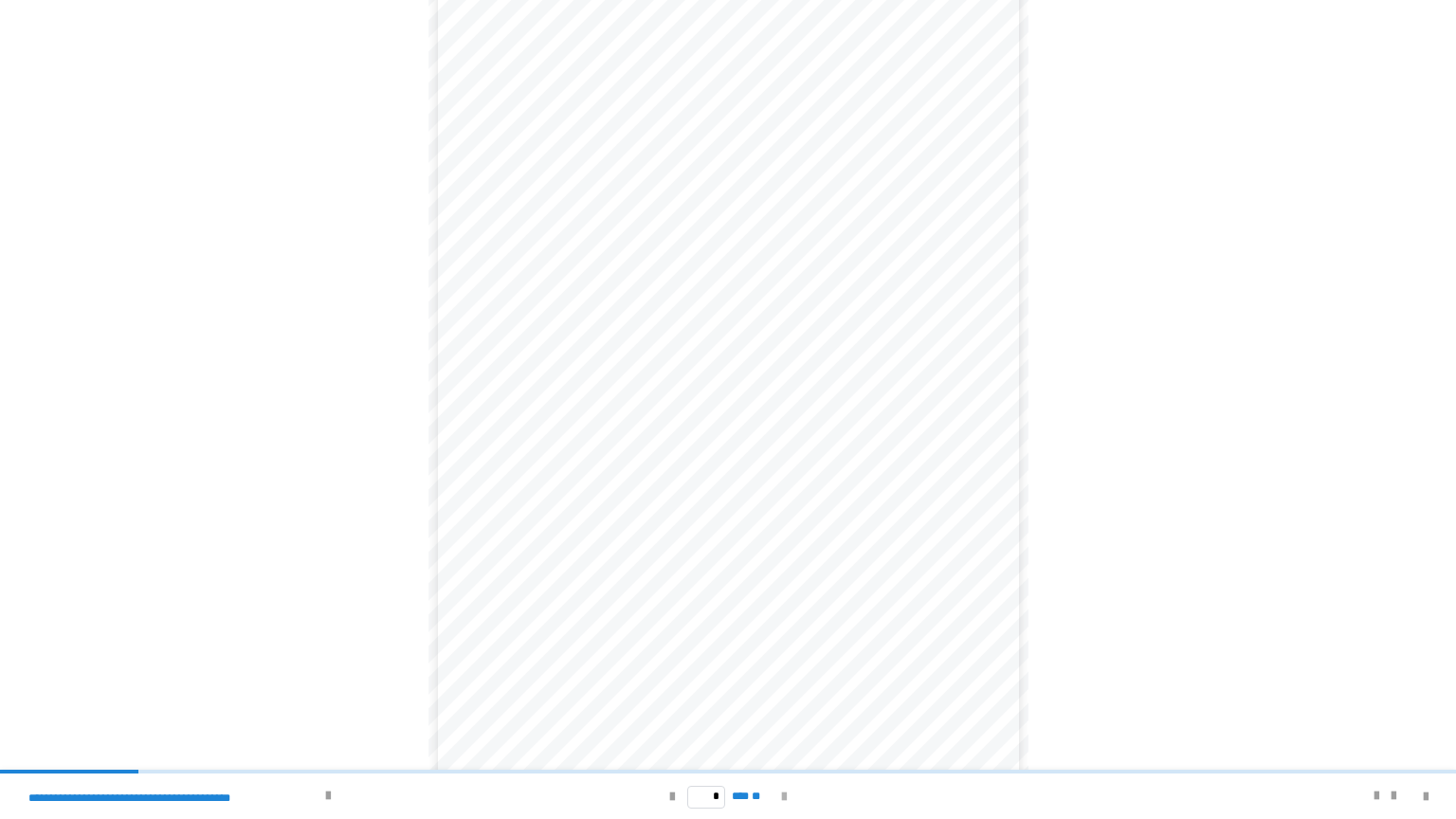 click at bounding box center (784, 797) 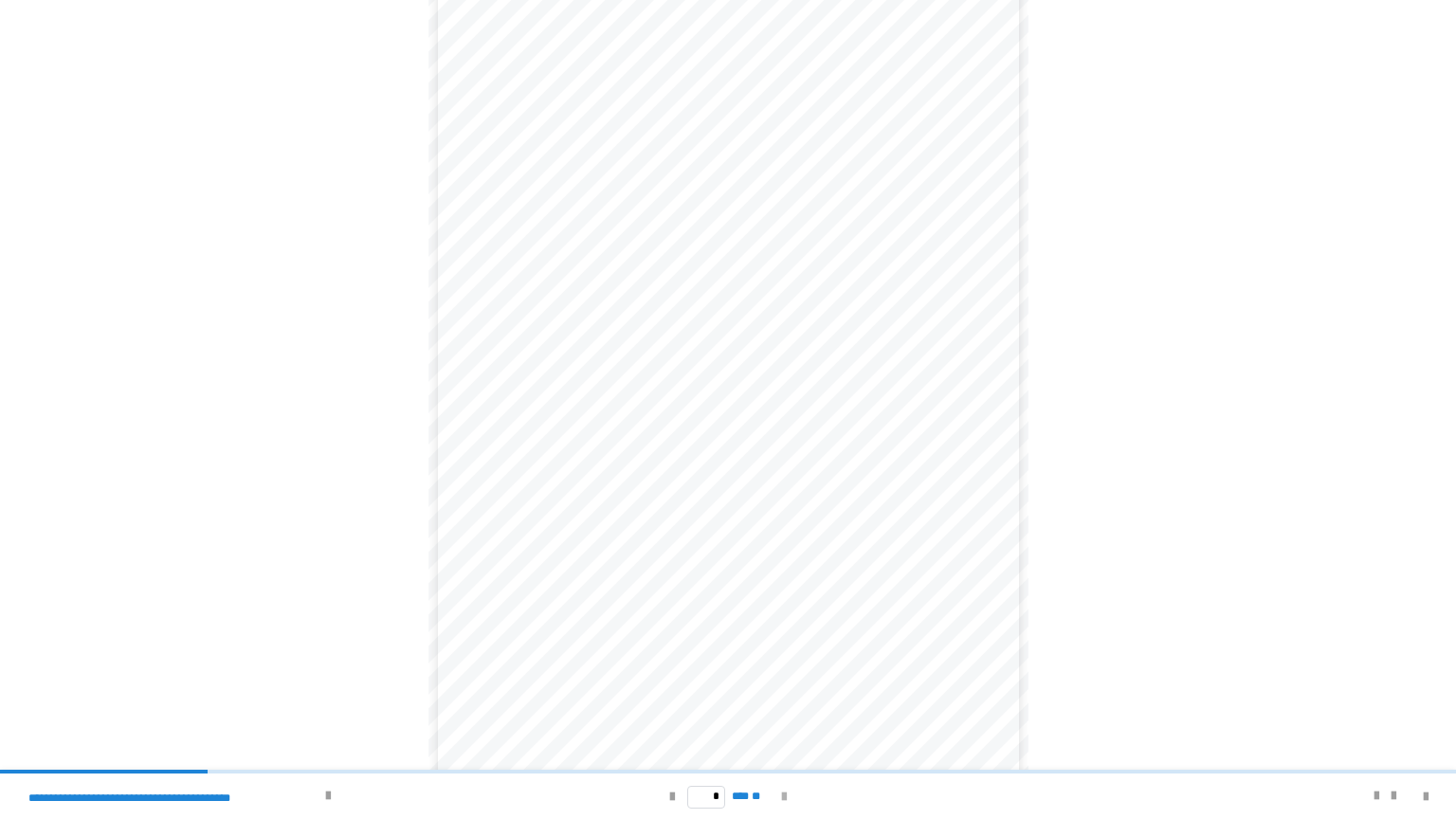 click at bounding box center [784, 797] 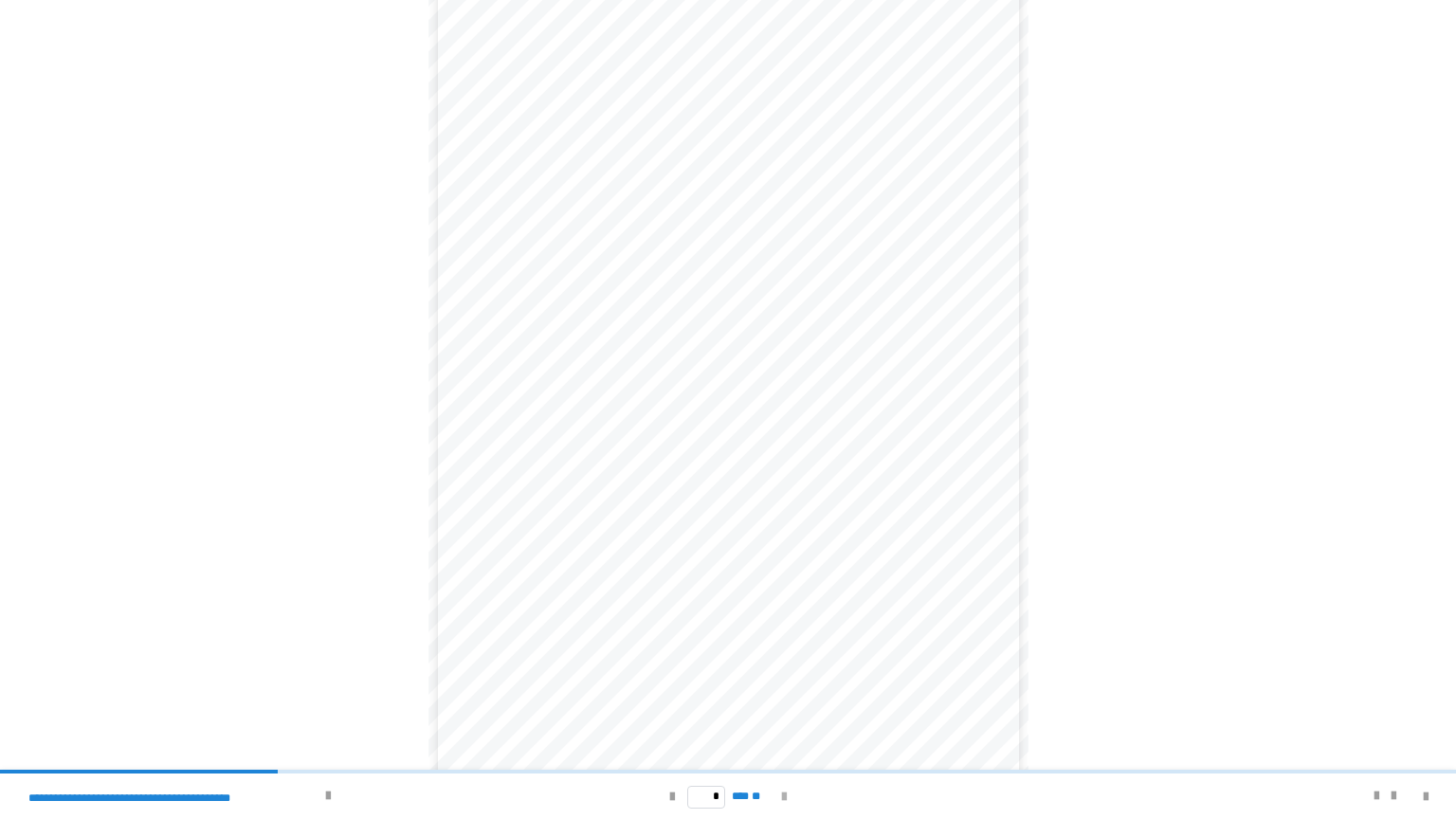 click at bounding box center [784, 797] 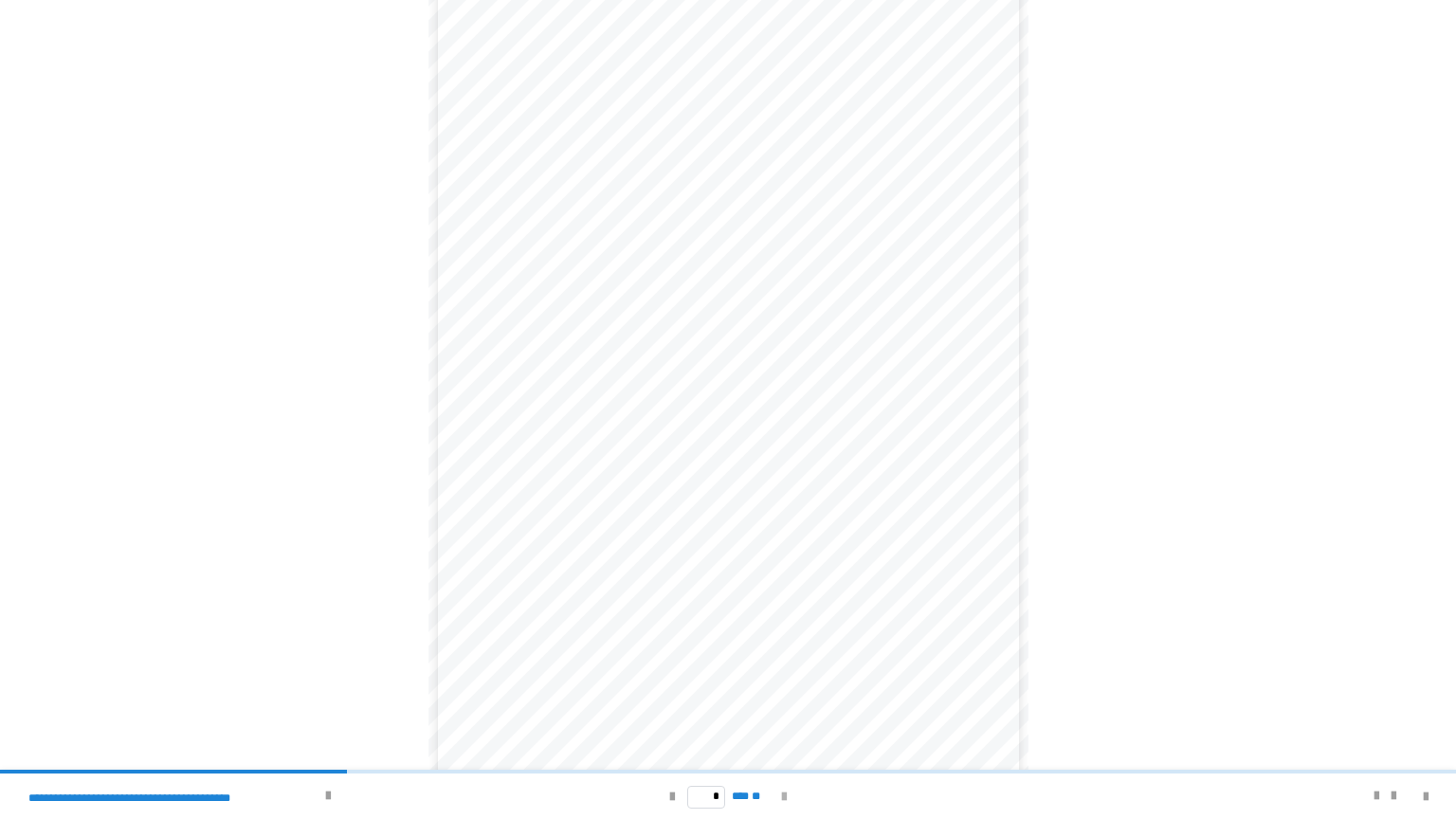 click at bounding box center [784, 797] 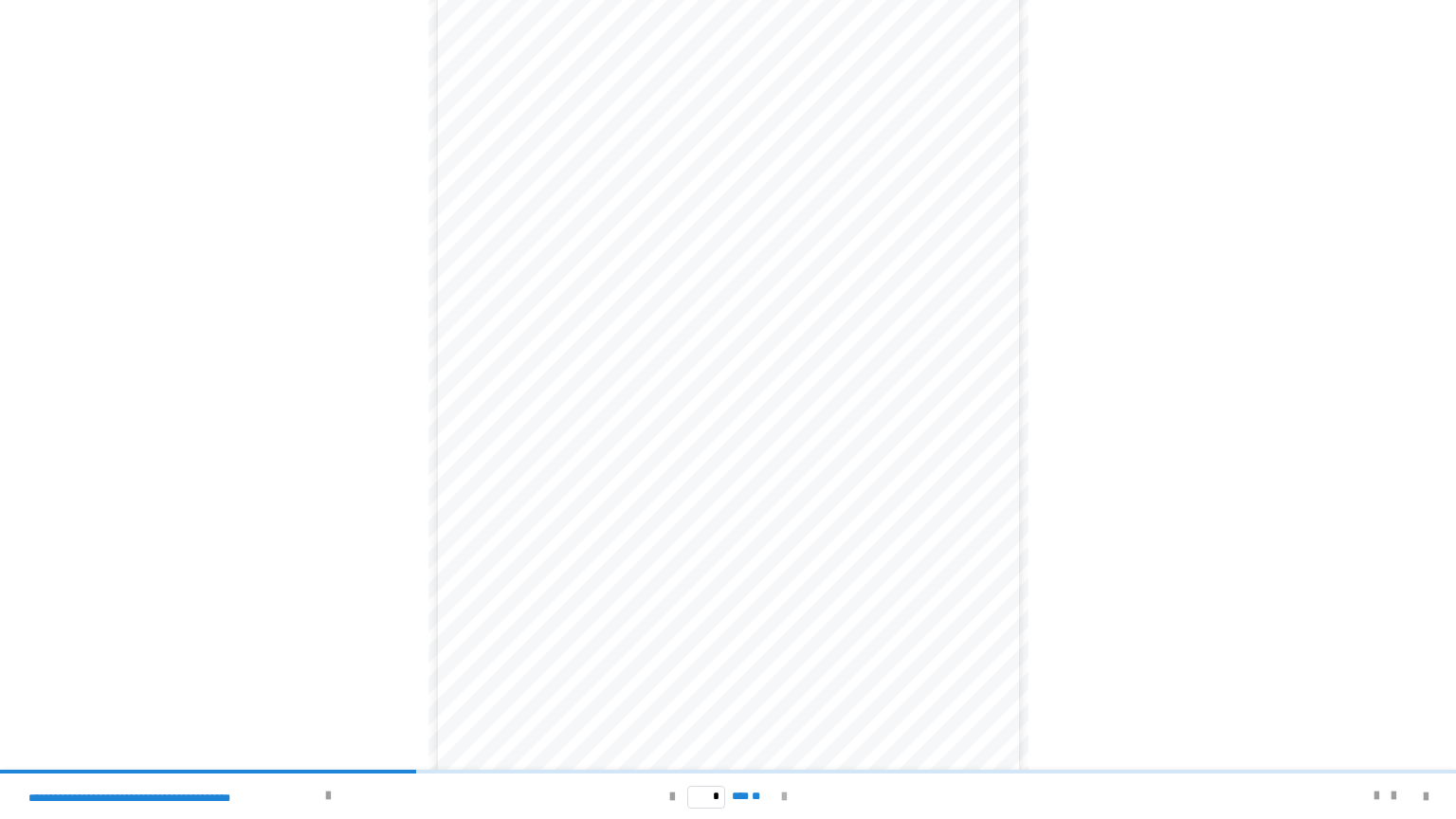 click at bounding box center [784, 797] 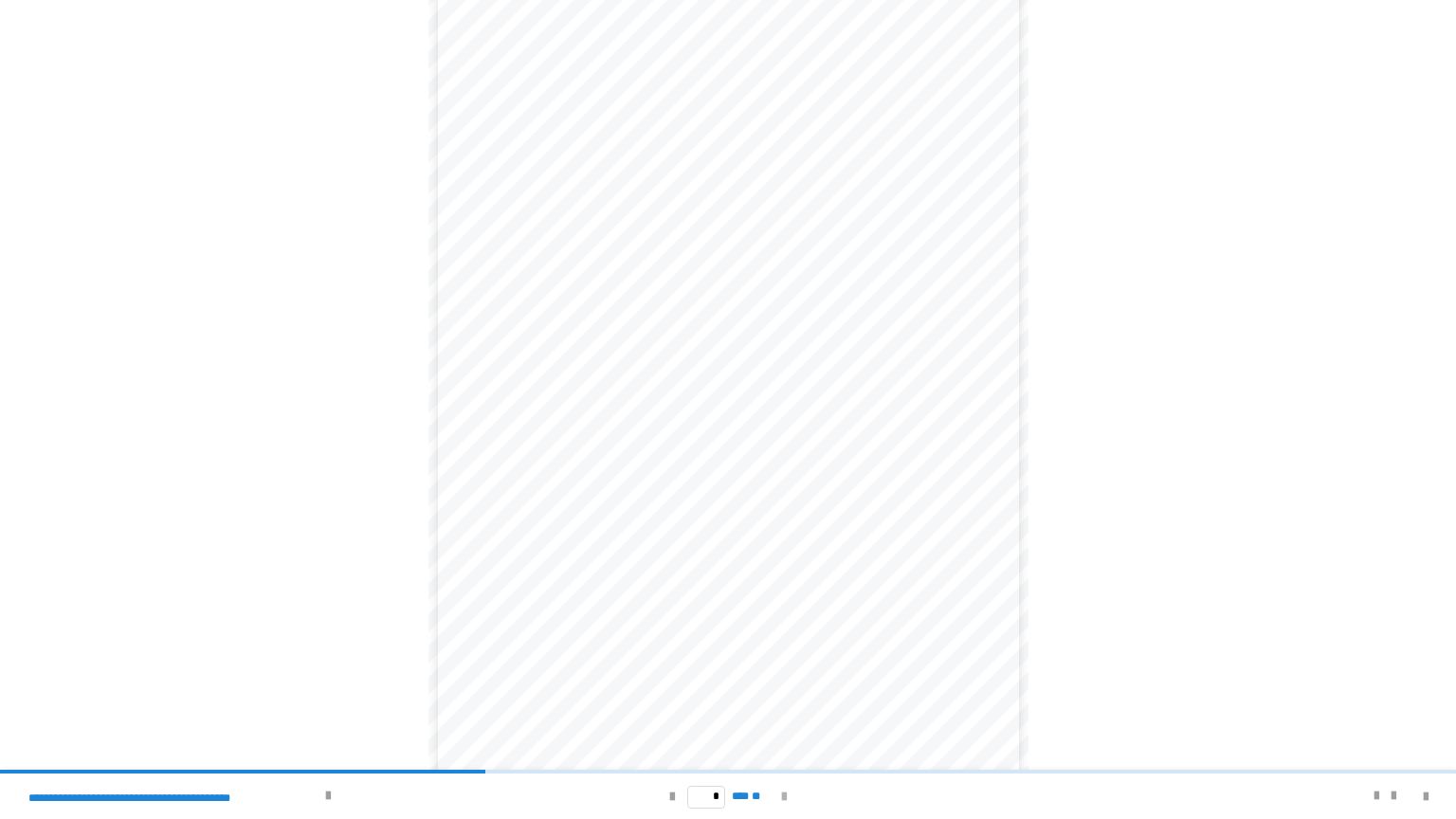 click at bounding box center (784, 797) 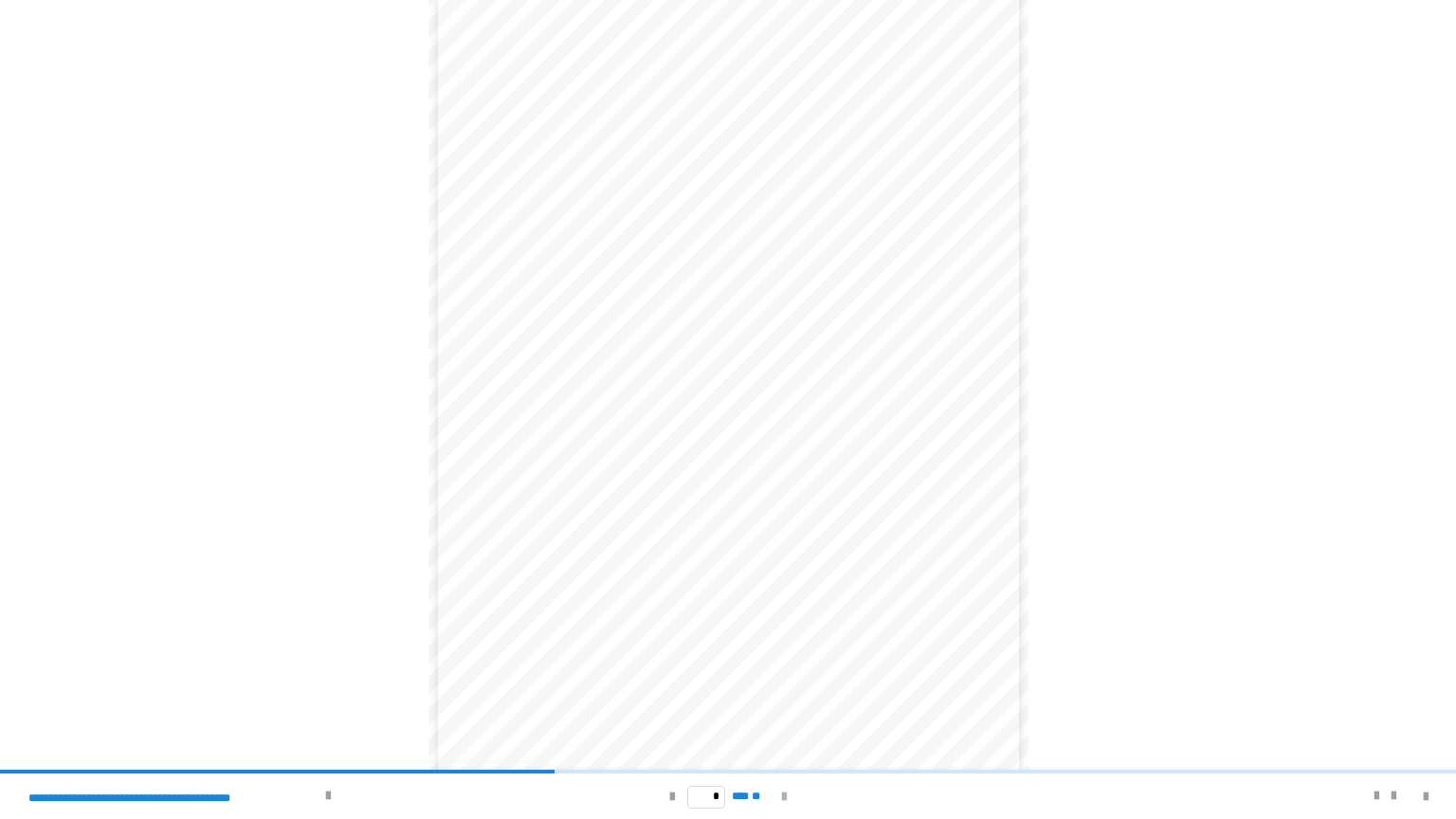 click at bounding box center (784, 797) 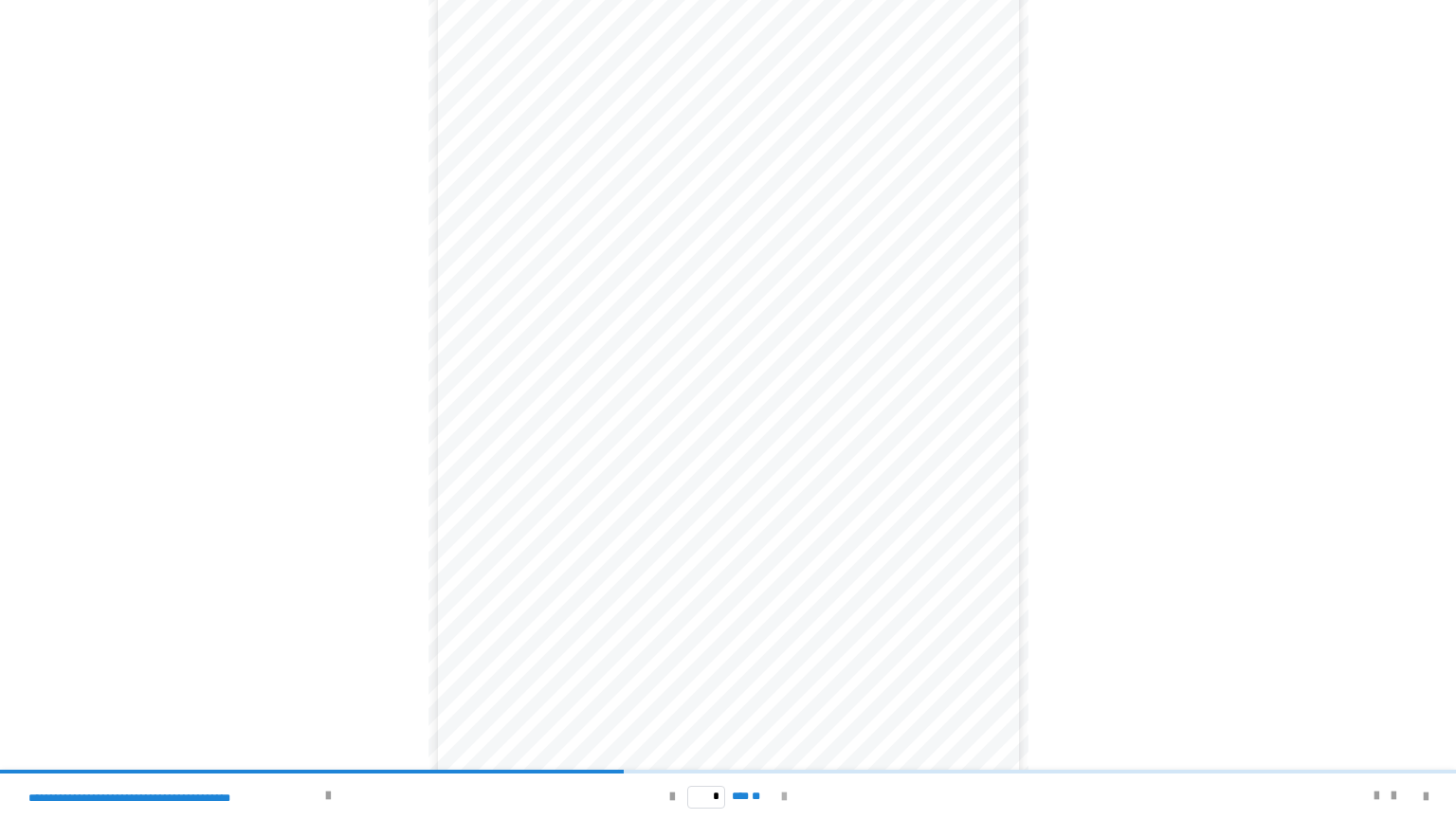 click at bounding box center (784, 797) 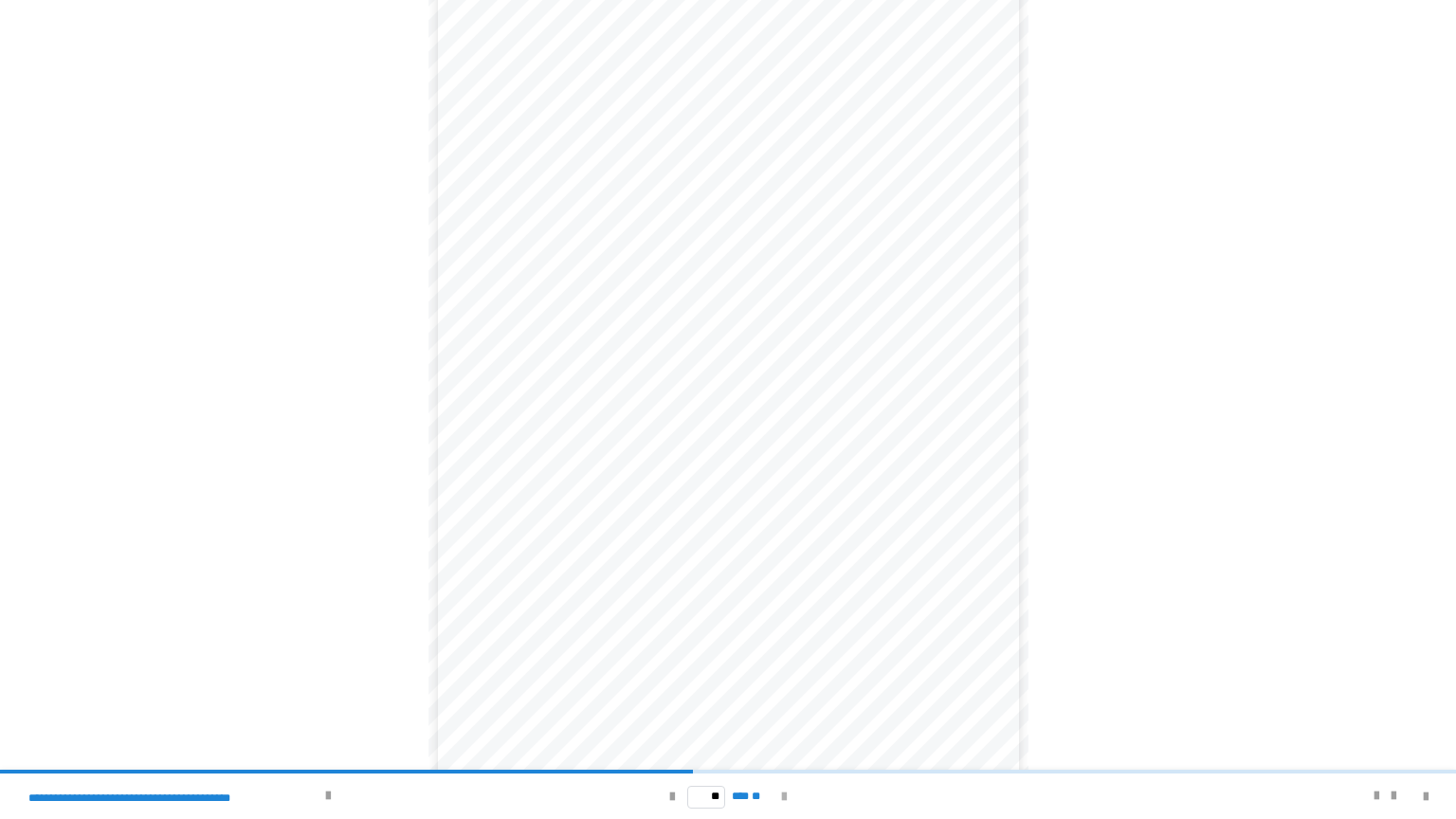 click at bounding box center (784, 797) 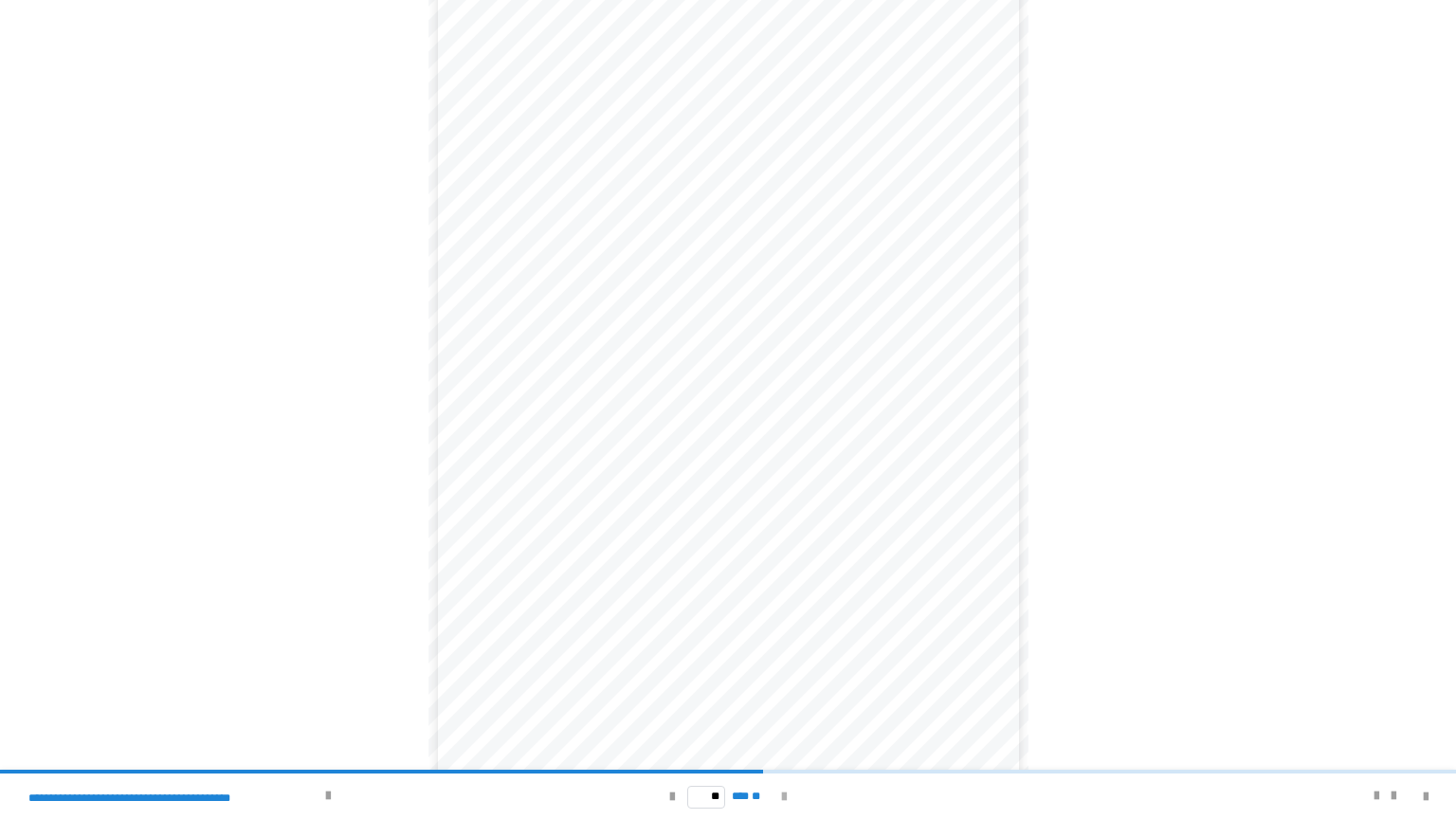 click at bounding box center [784, 797] 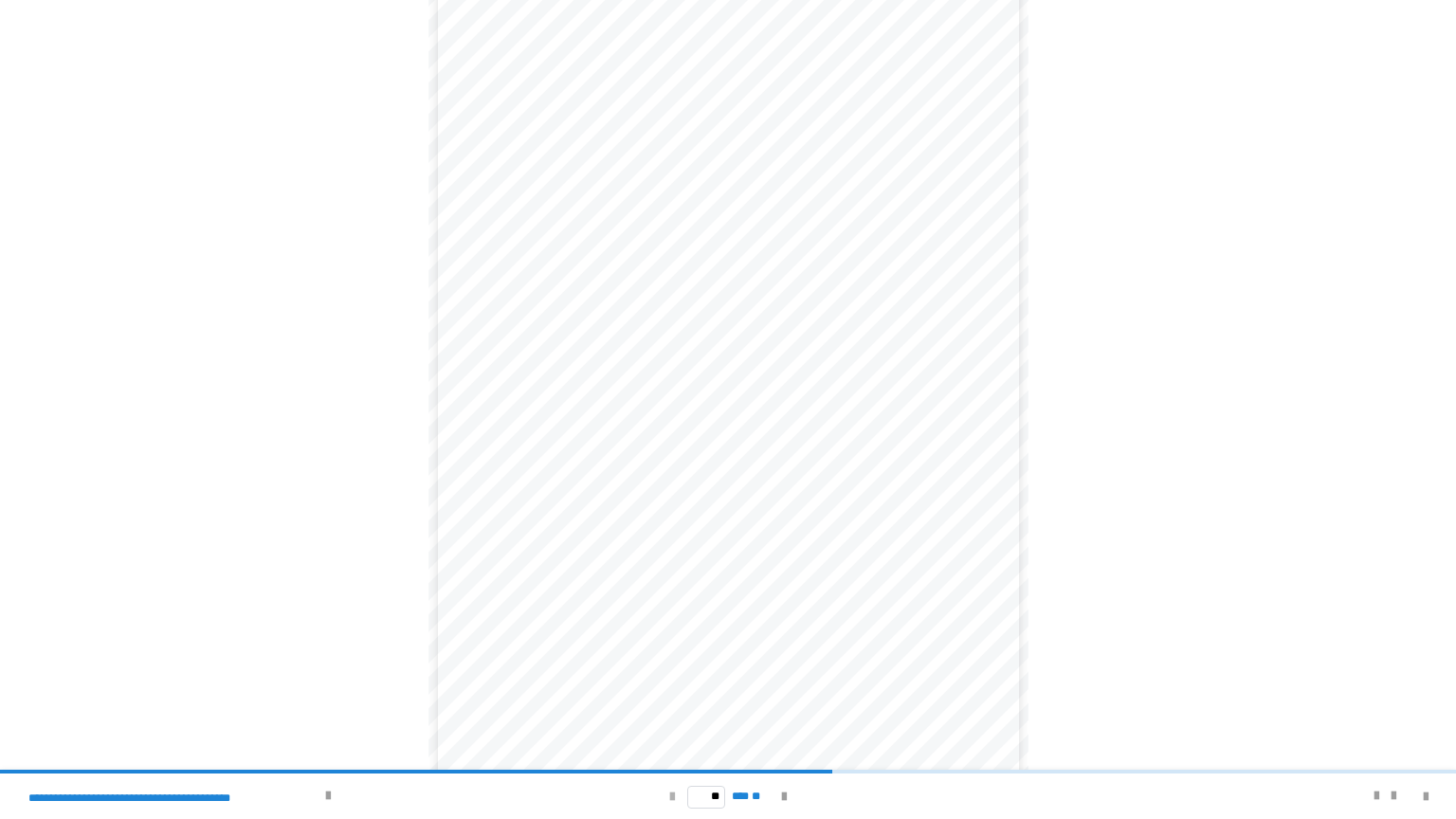click at bounding box center [672, 797] 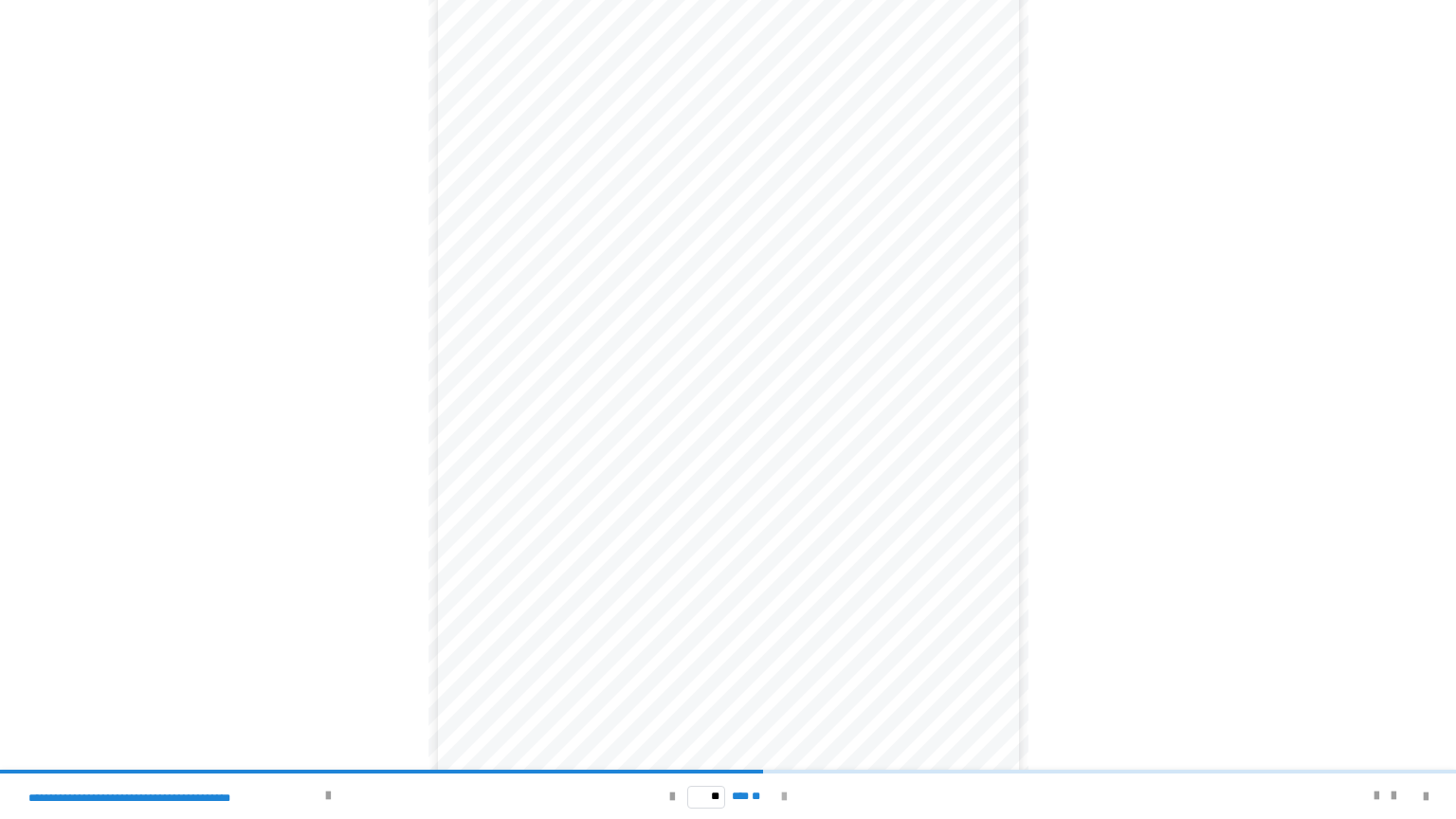click at bounding box center (784, 797) 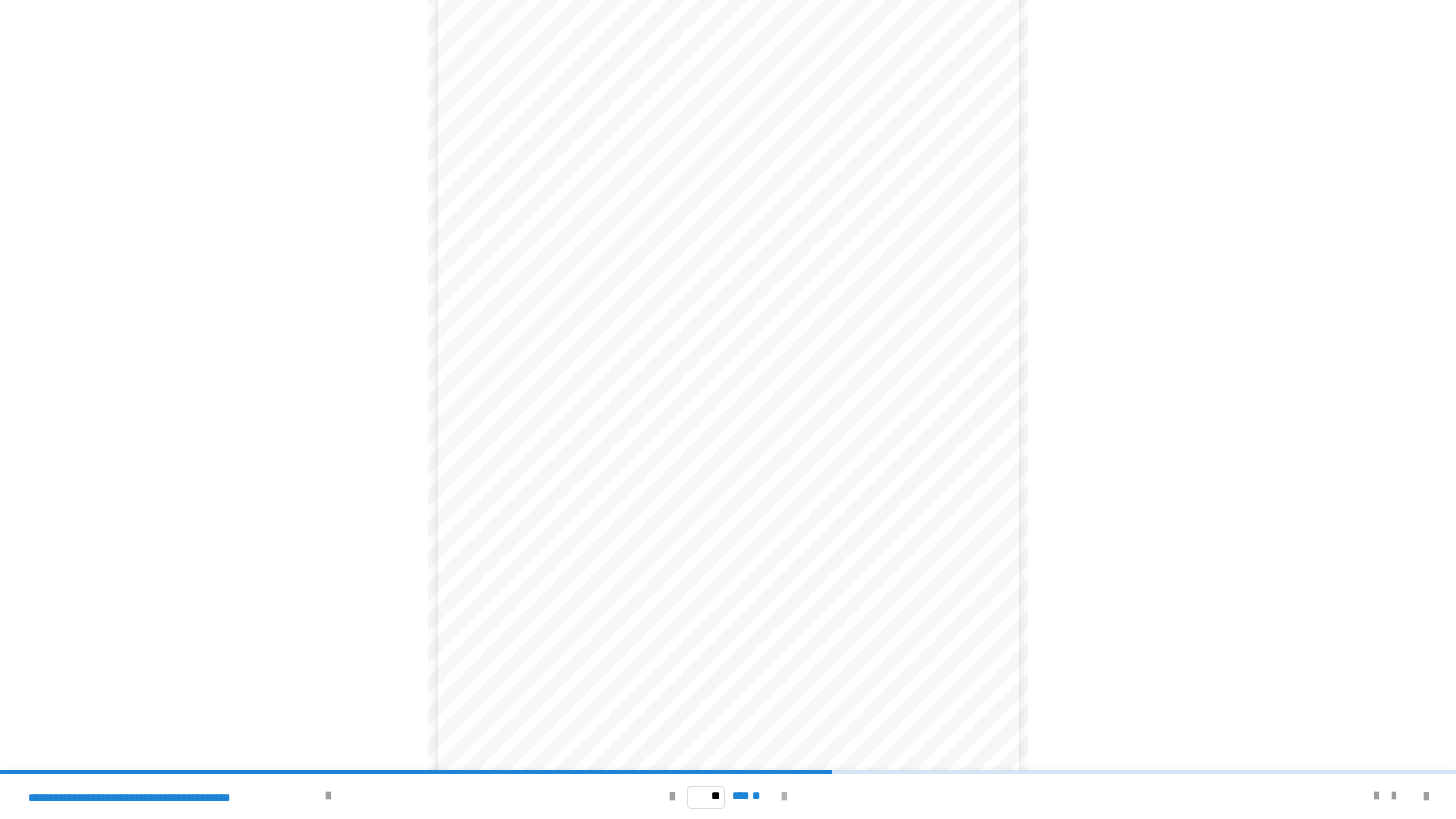 click at bounding box center (784, 797) 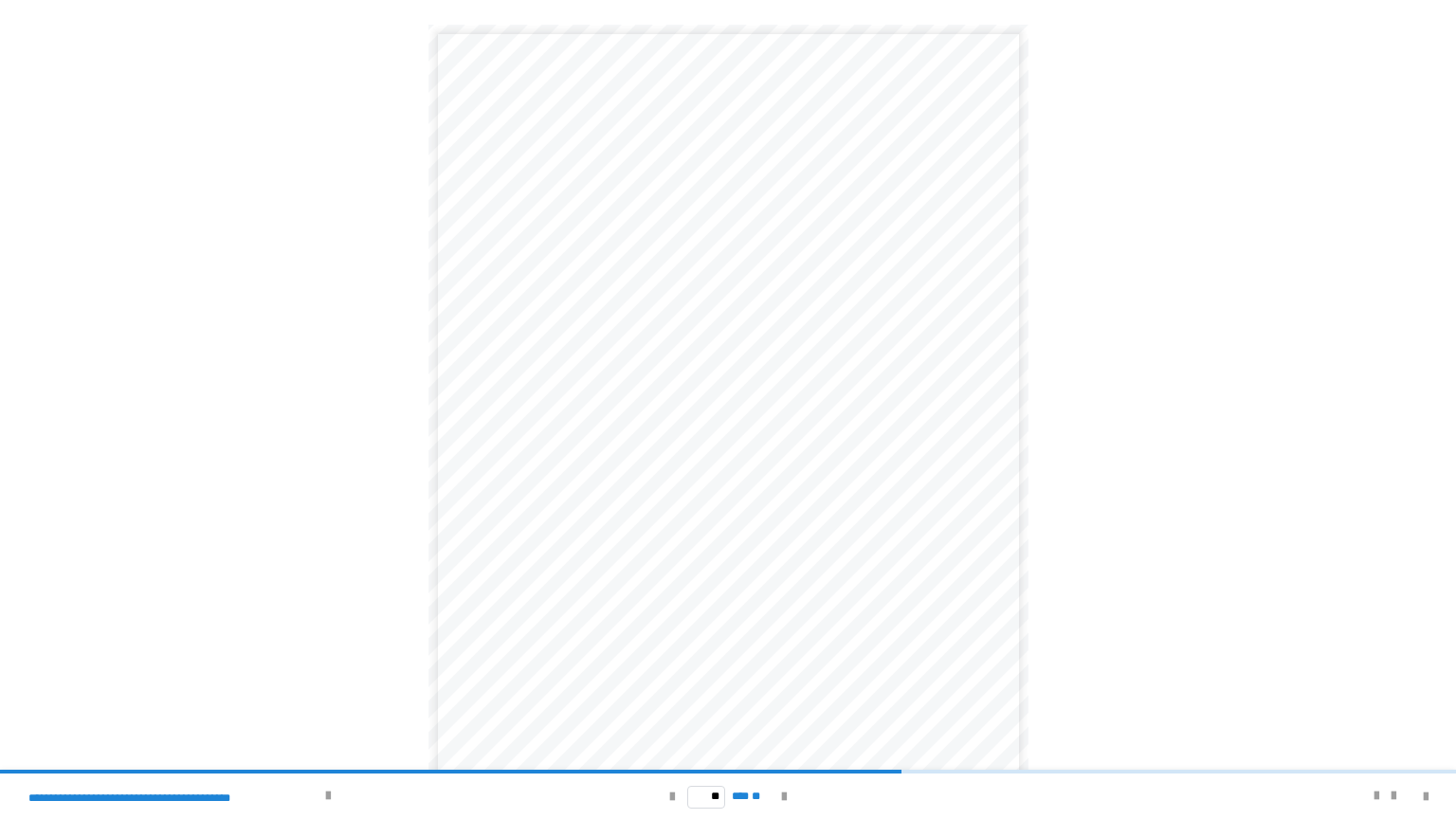 scroll, scrollTop: 55, scrollLeft: 0, axis: vertical 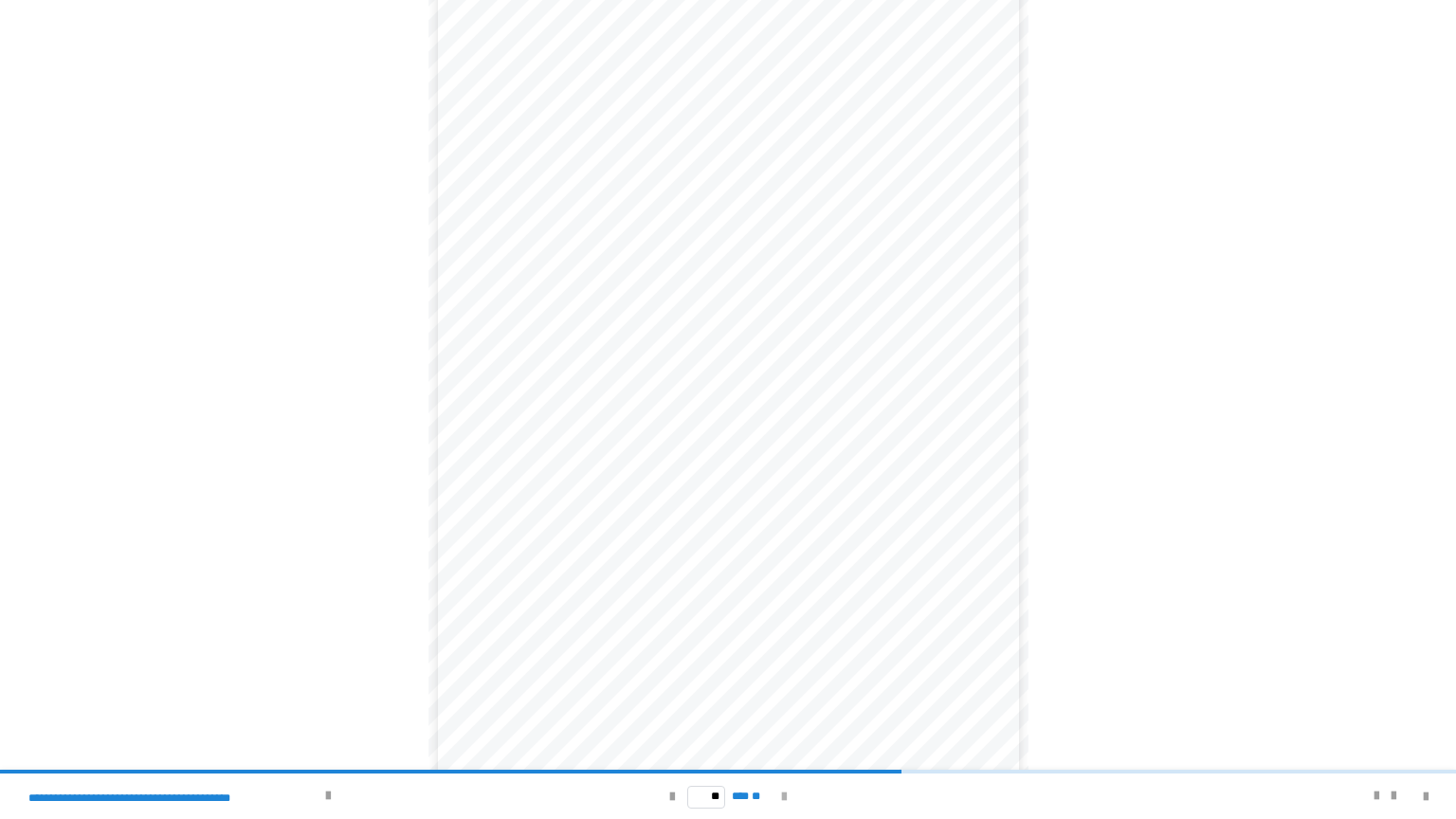click at bounding box center [784, 797] 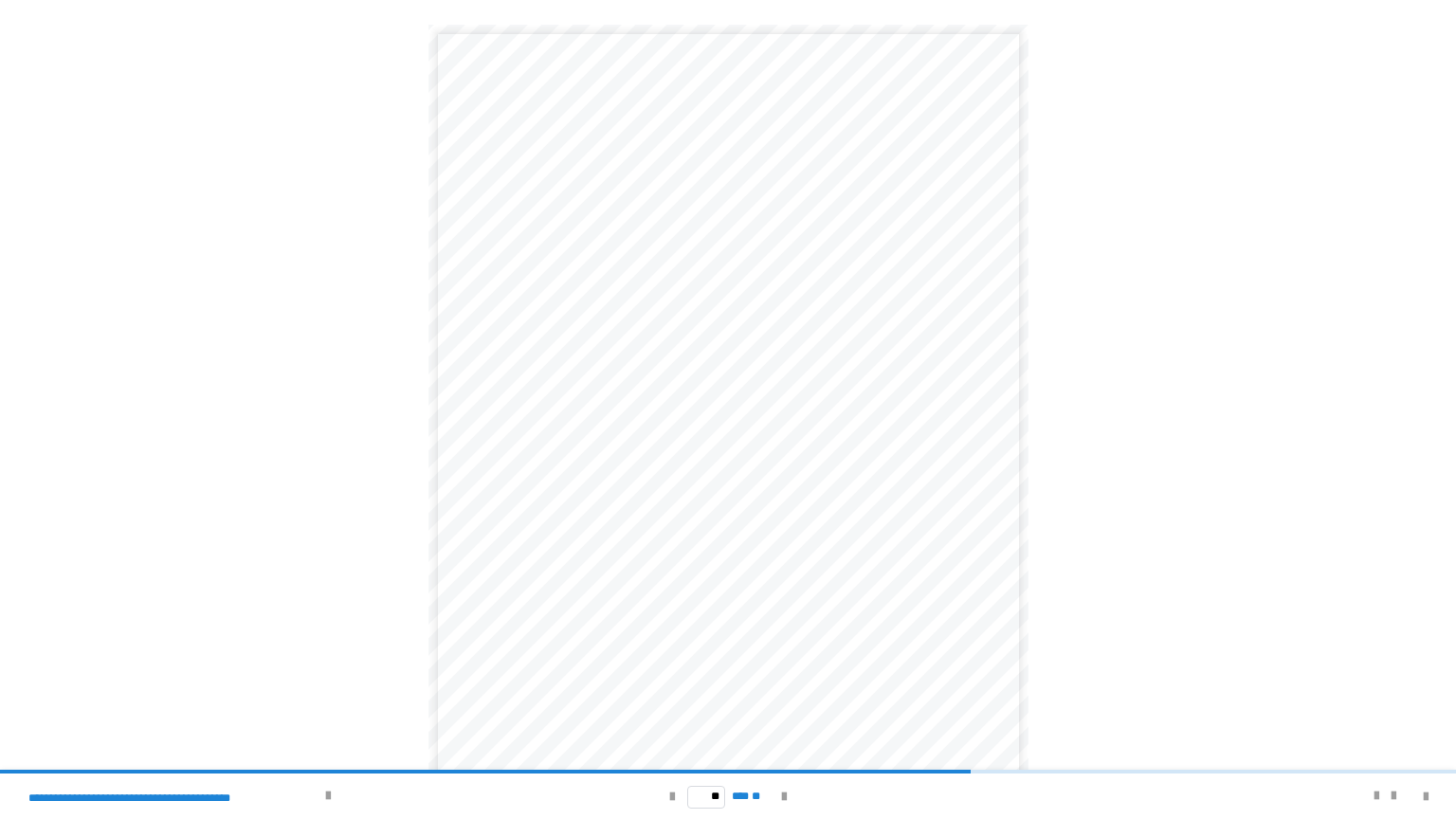 scroll, scrollTop: 55, scrollLeft: 0, axis: vertical 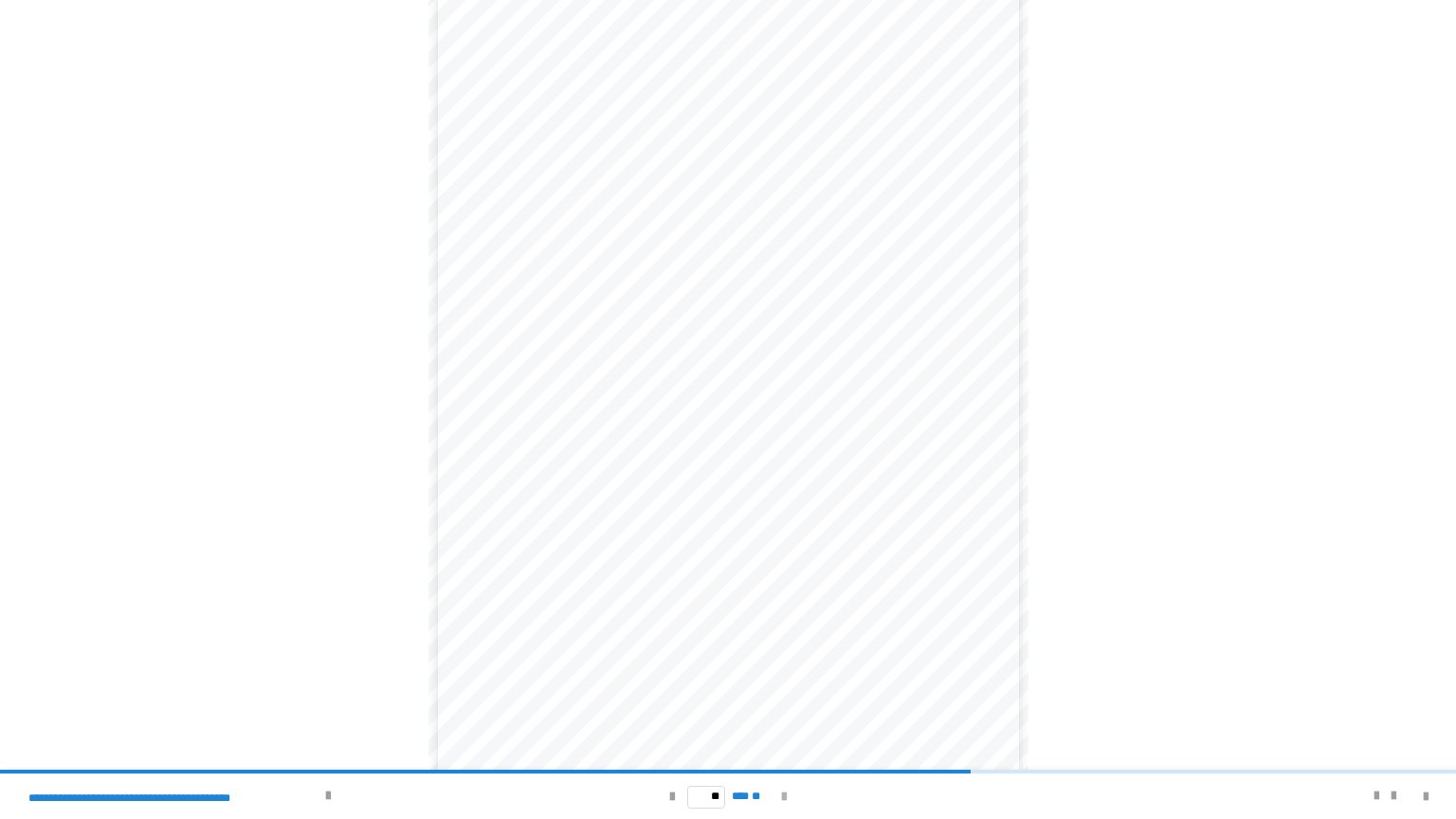 click at bounding box center [784, 797] 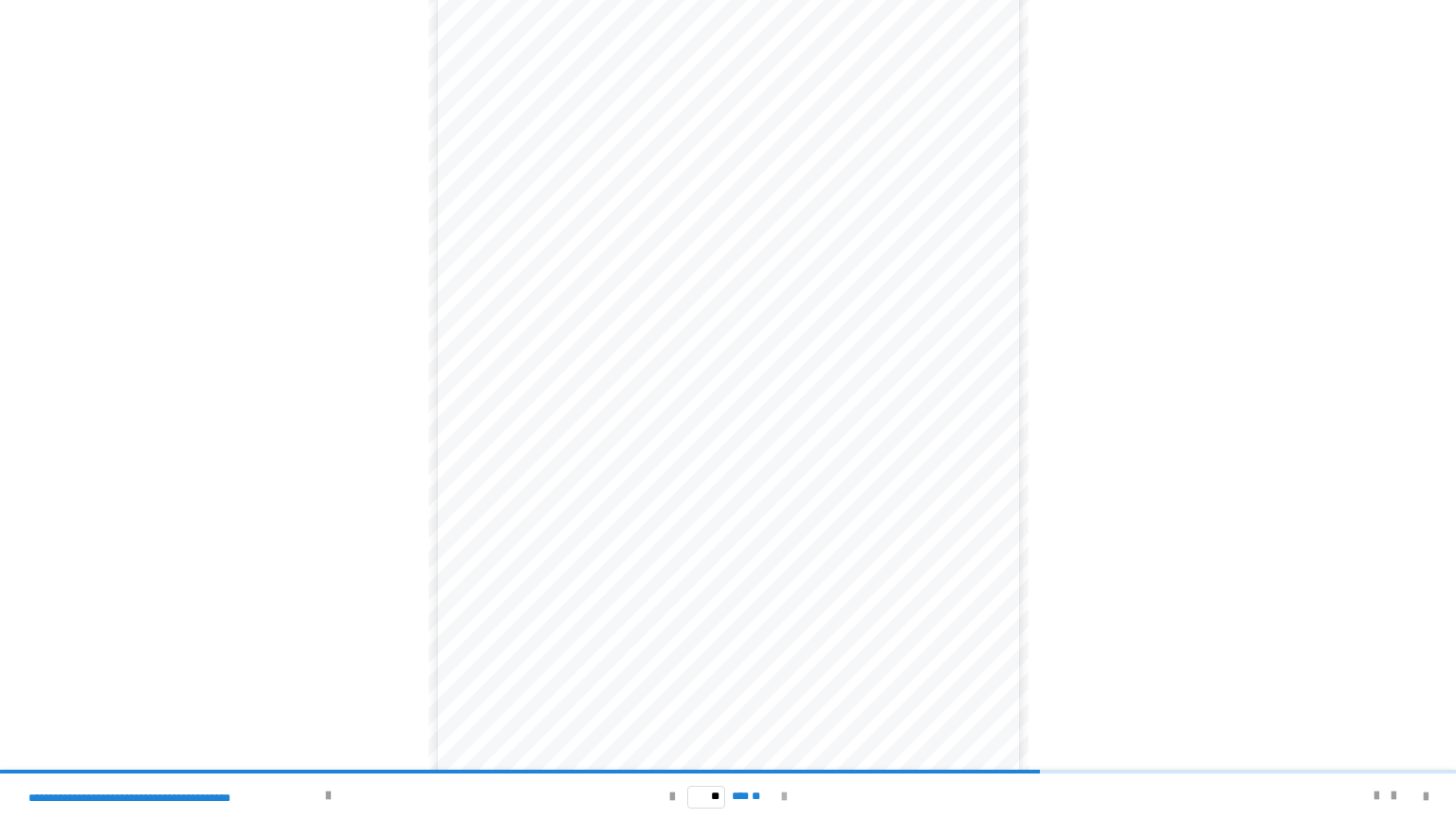 scroll, scrollTop: 0, scrollLeft: 0, axis: both 